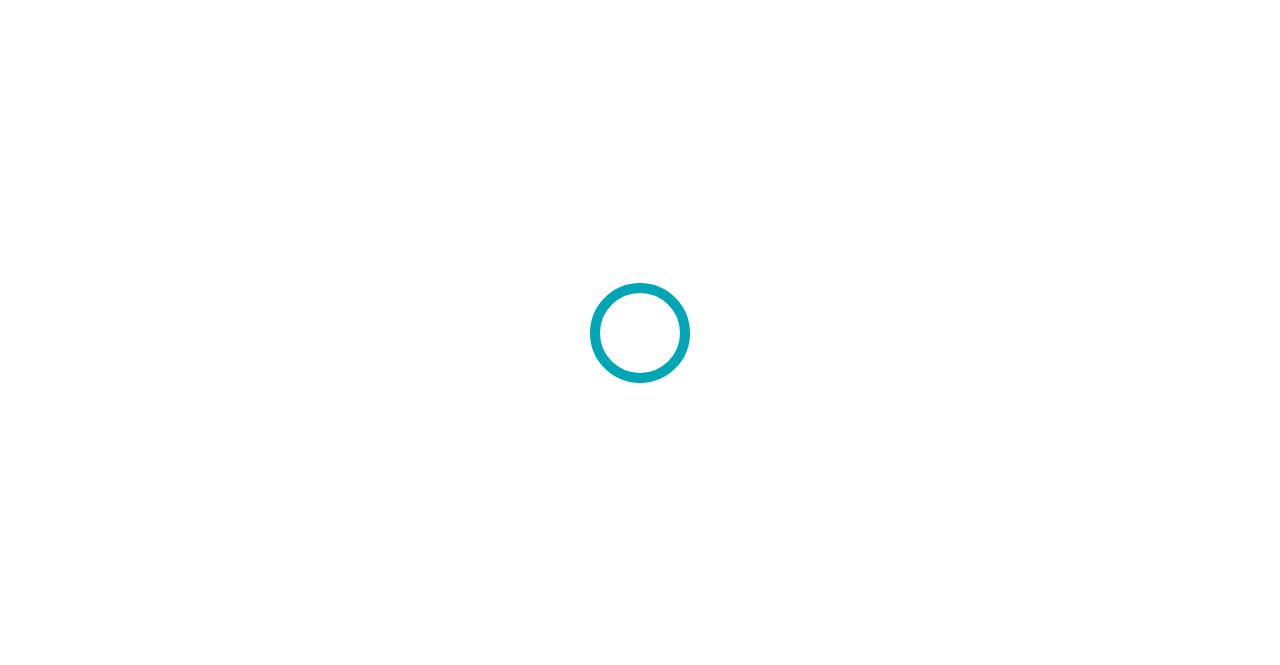 scroll, scrollTop: 0, scrollLeft: 0, axis: both 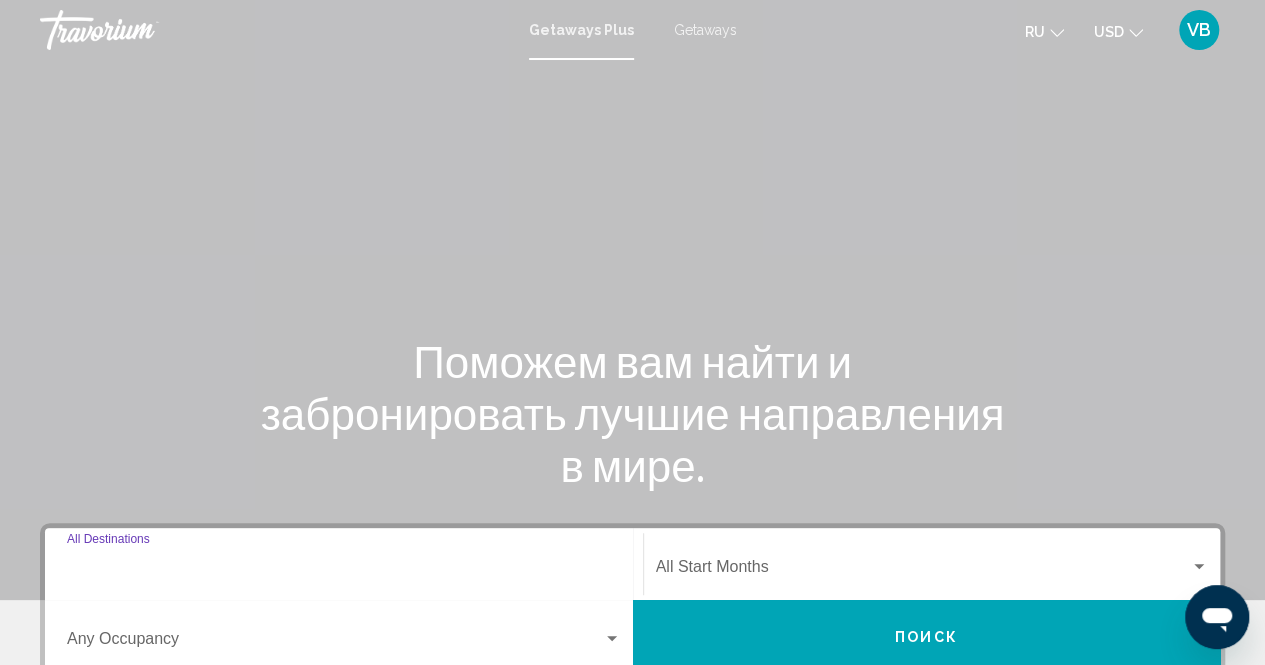 click on "Destination All Destinations" at bounding box center (344, 571) 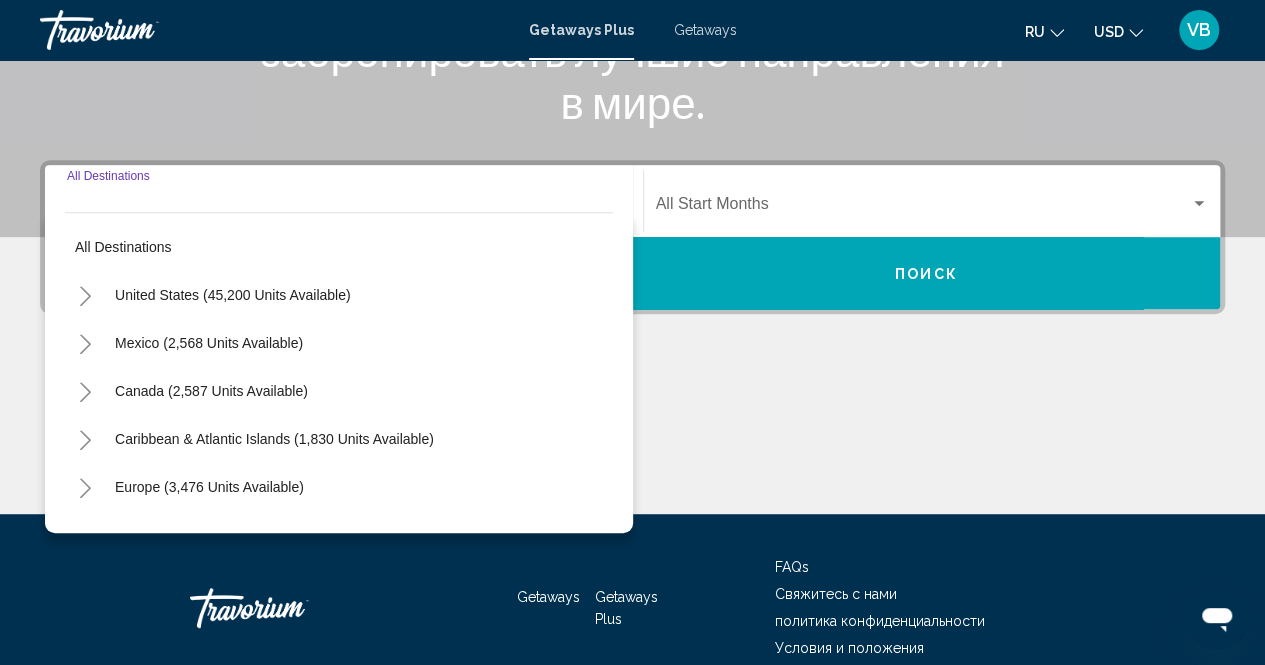 scroll, scrollTop: 456, scrollLeft: 0, axis: vertical 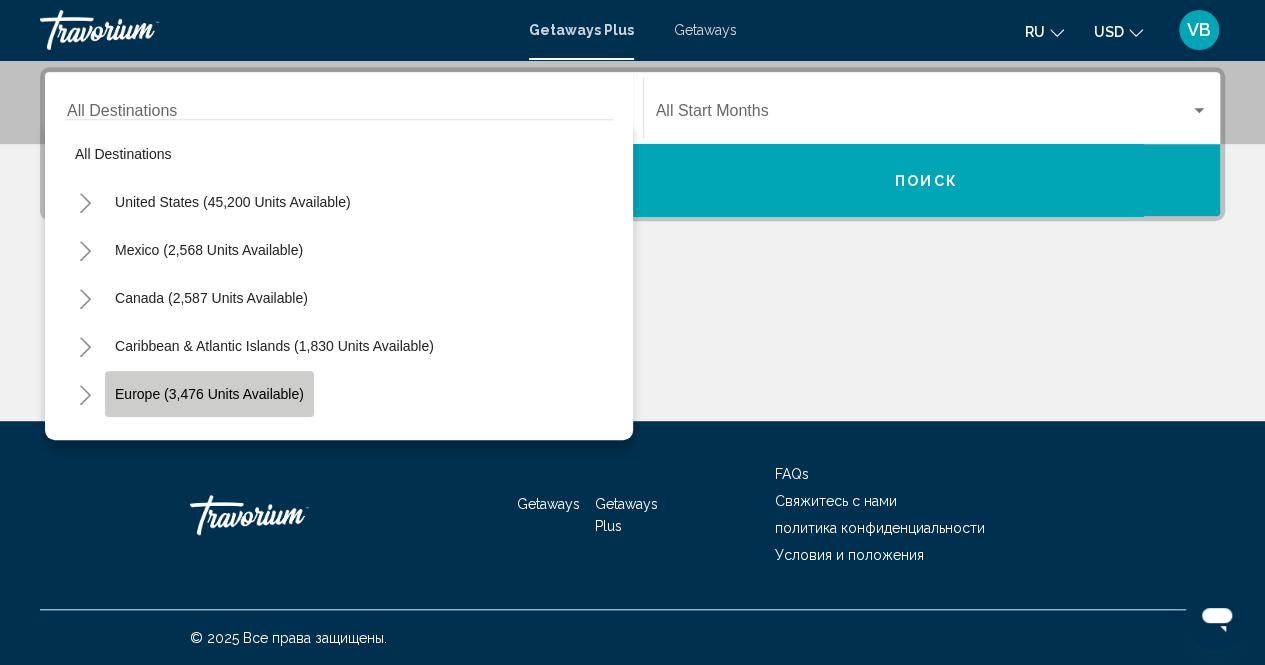 click on "Europe (3,476 units available)" 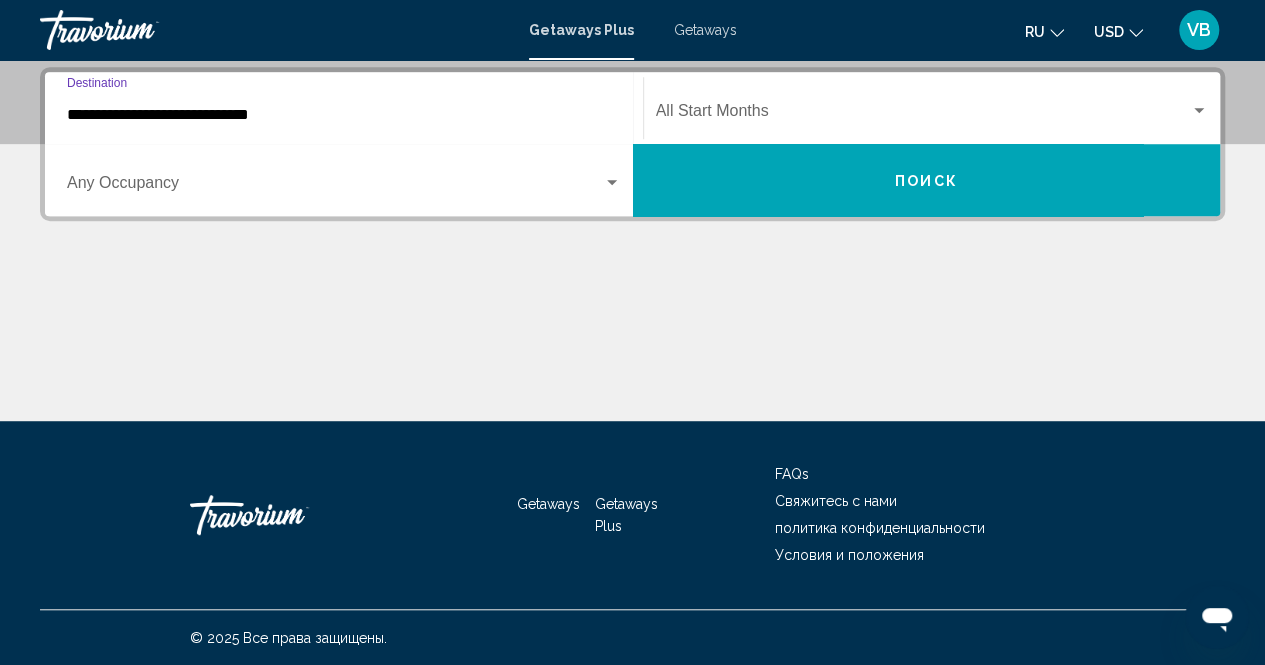 click on "Start Month All Start Months" 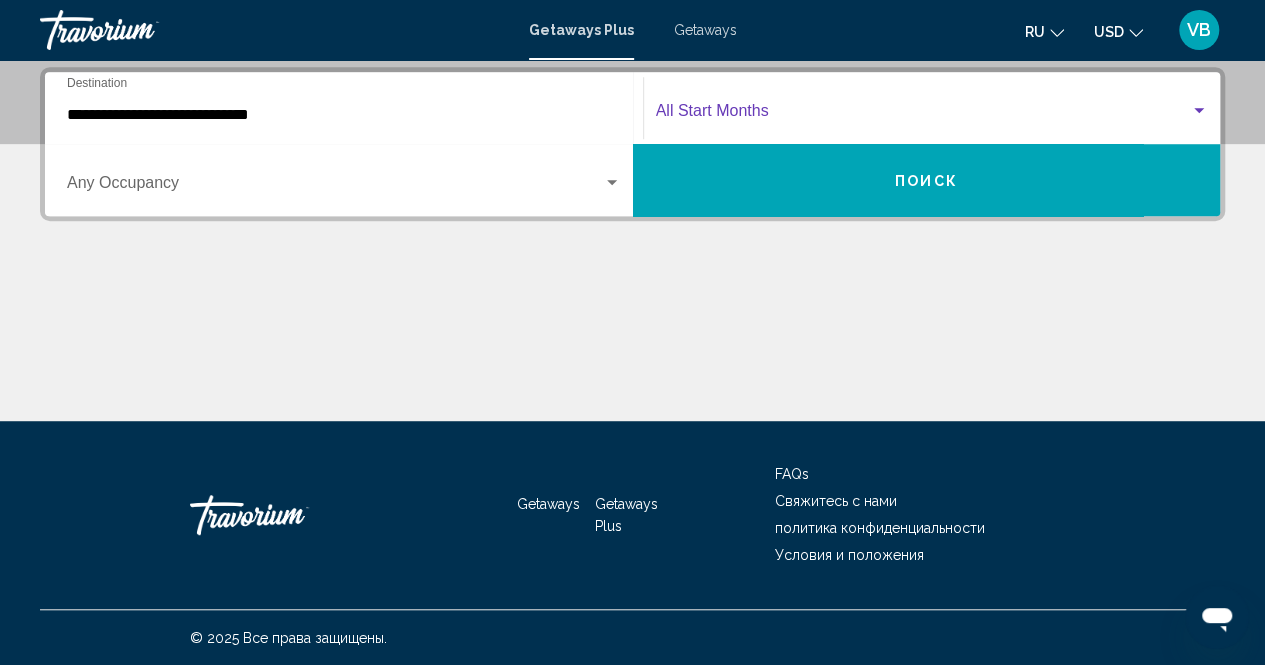click on "Start Month All Start Months" 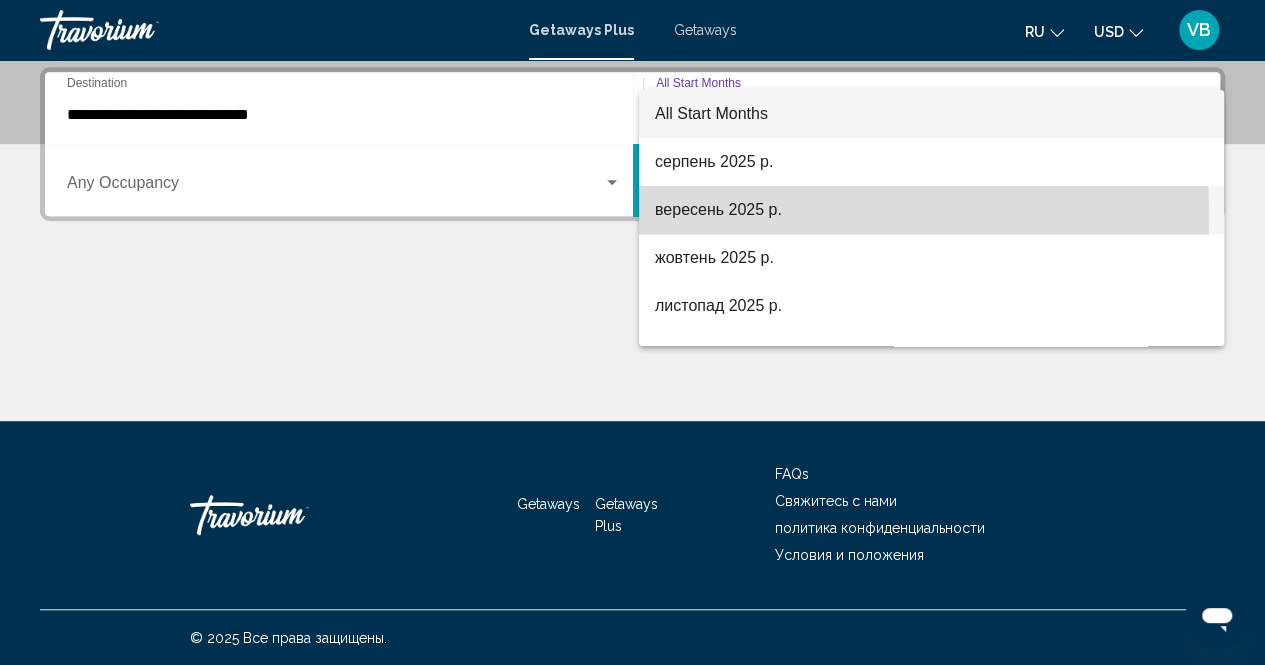 click on "вересень 2025 р." at bounding box center [931, 210] 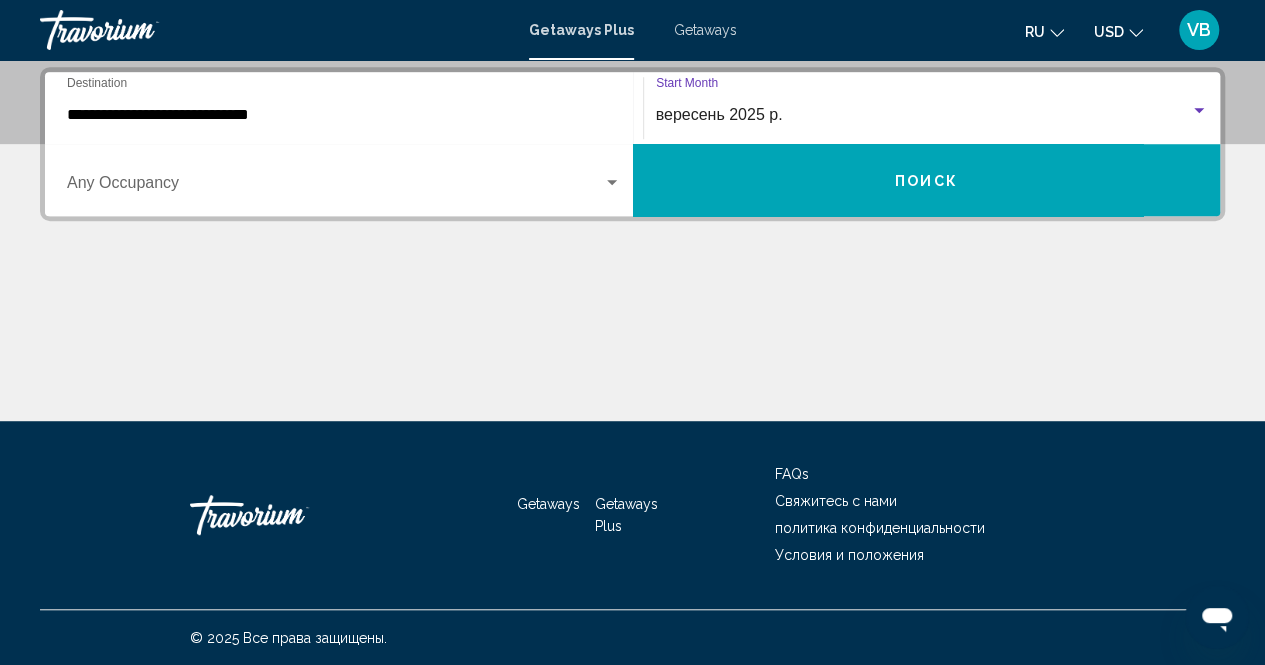 click on "Поиск" at bounding box center (927, 180) 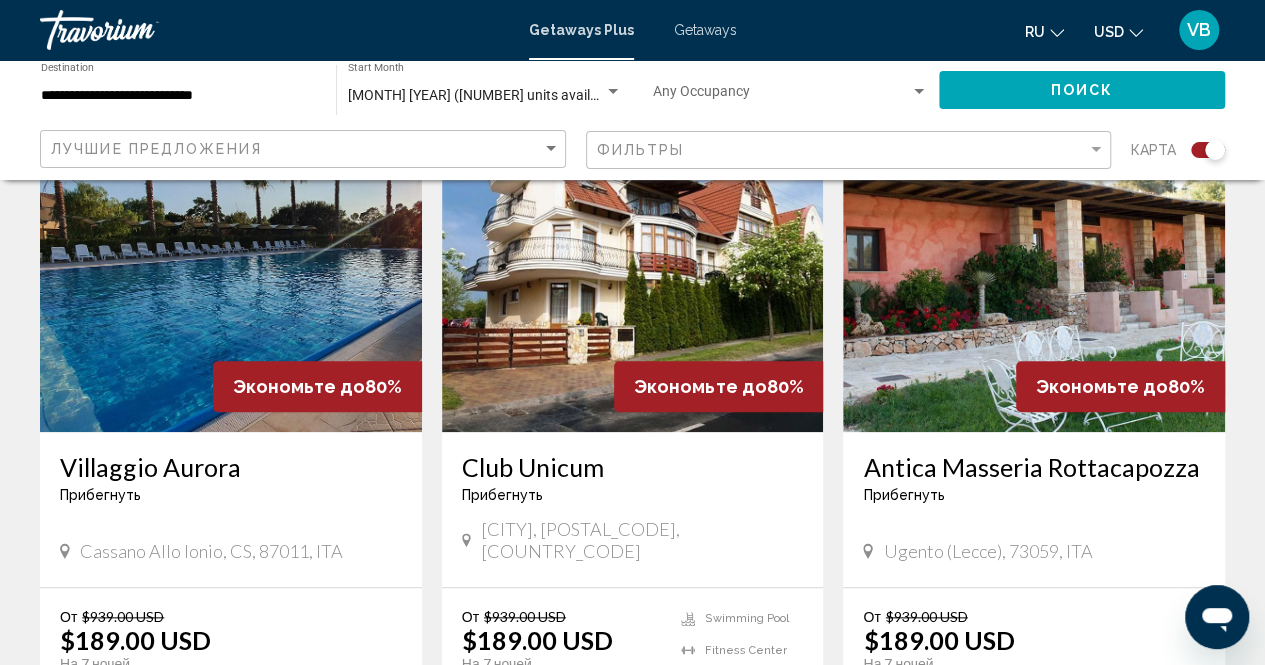 scroll, scrollTop: 800, scrollLeft: 0, axis: vertical 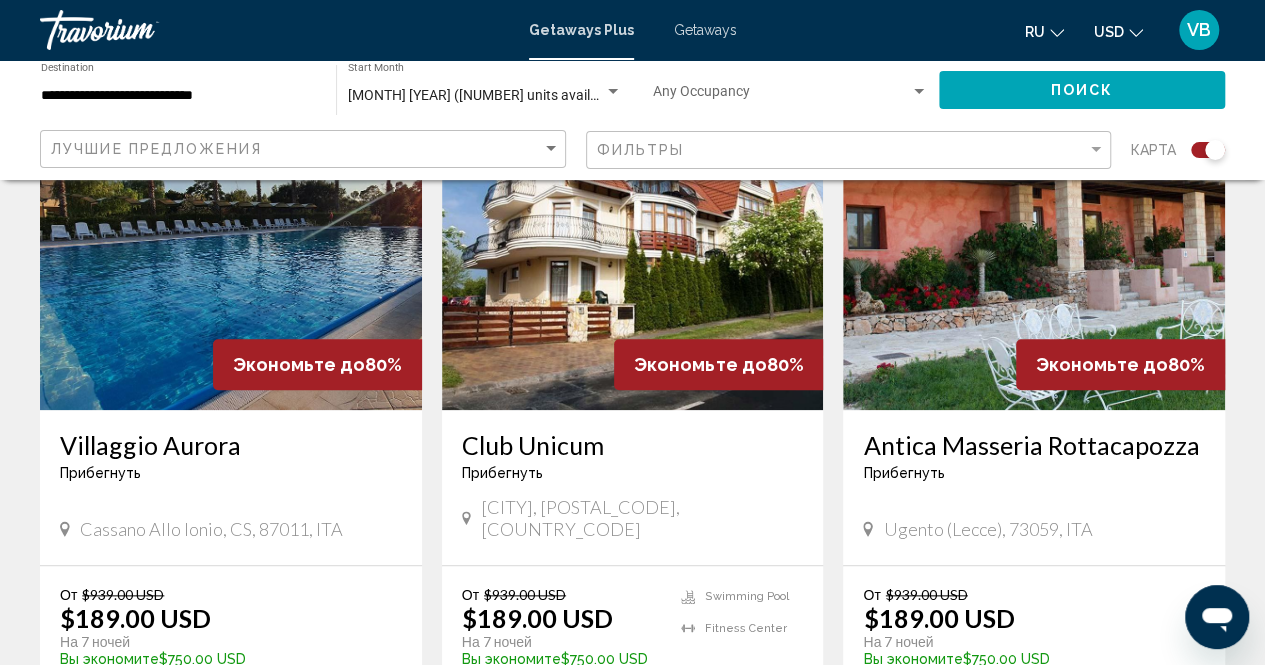 click on "Club Unicum" at bounding box center (633, 445) 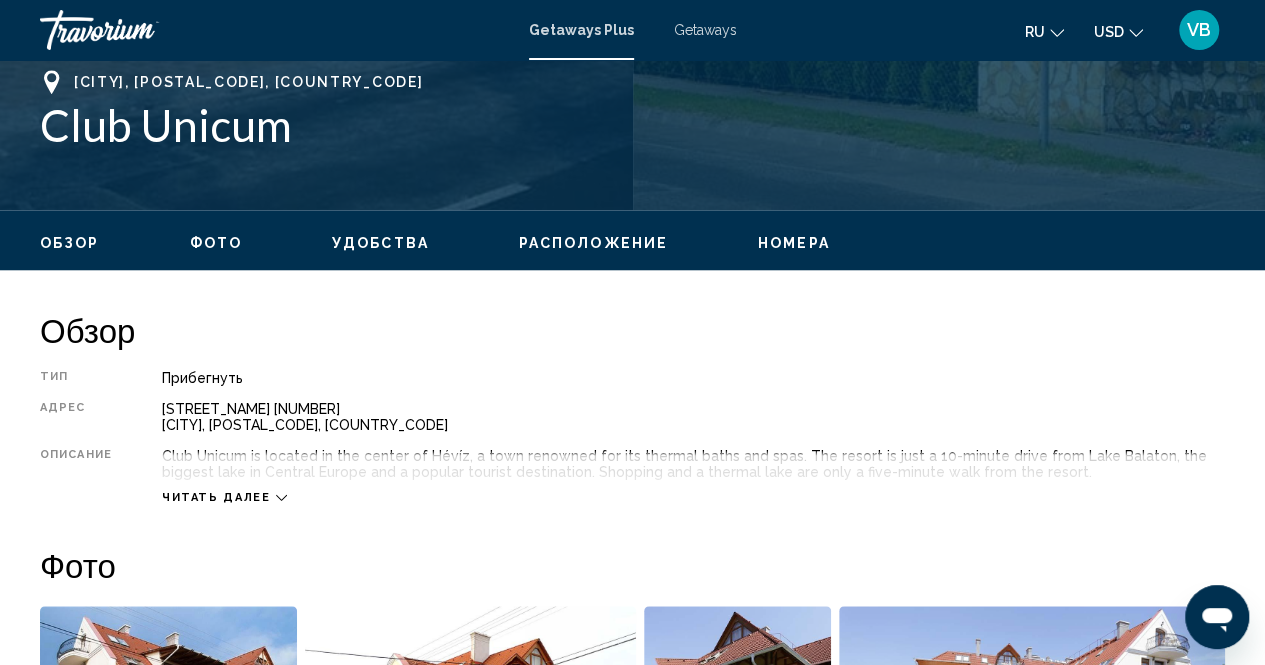 scroll, scrollTop: 202, scrollLeft: 0, axis: vertical 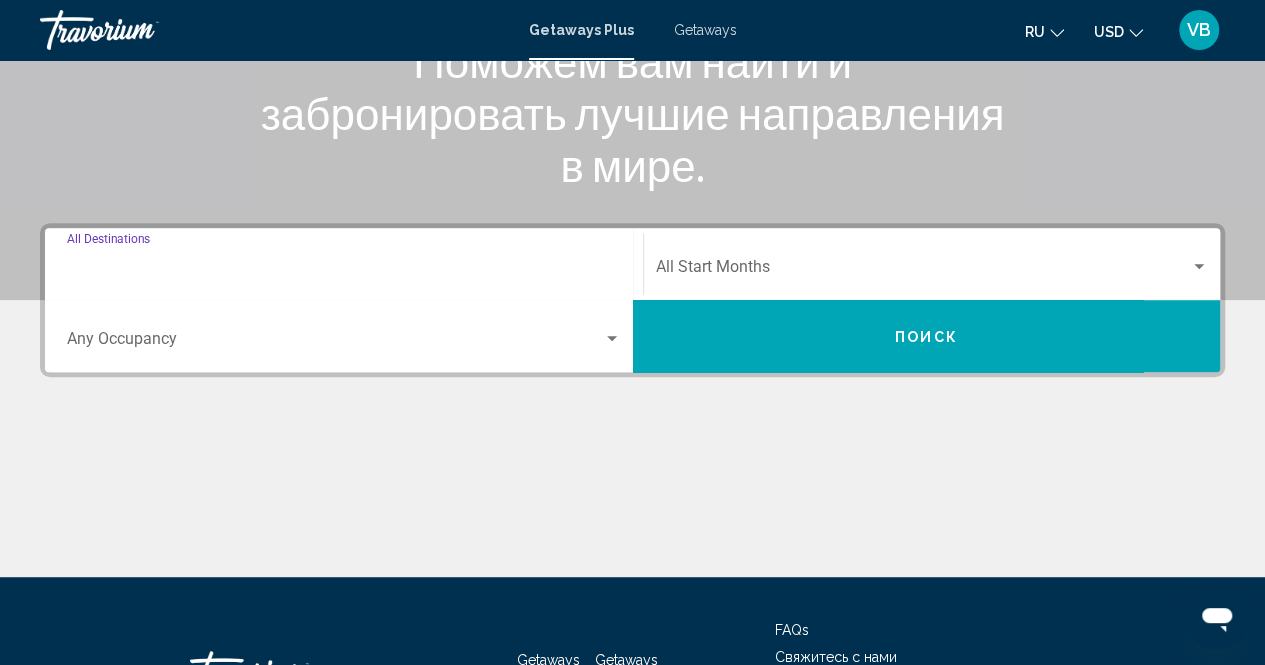click on "Destination All Destinations" at bounding box center [344, 271] 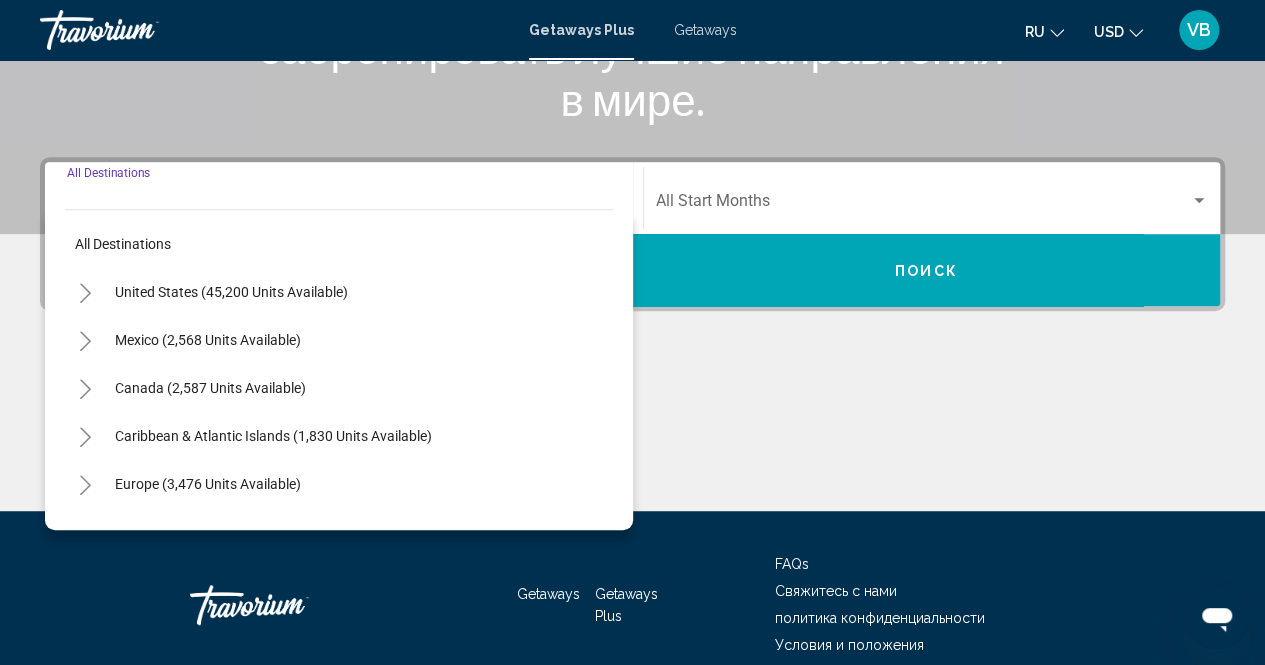 scroll, scrollTop: 456, scrollLeft: 0, axis: vertical 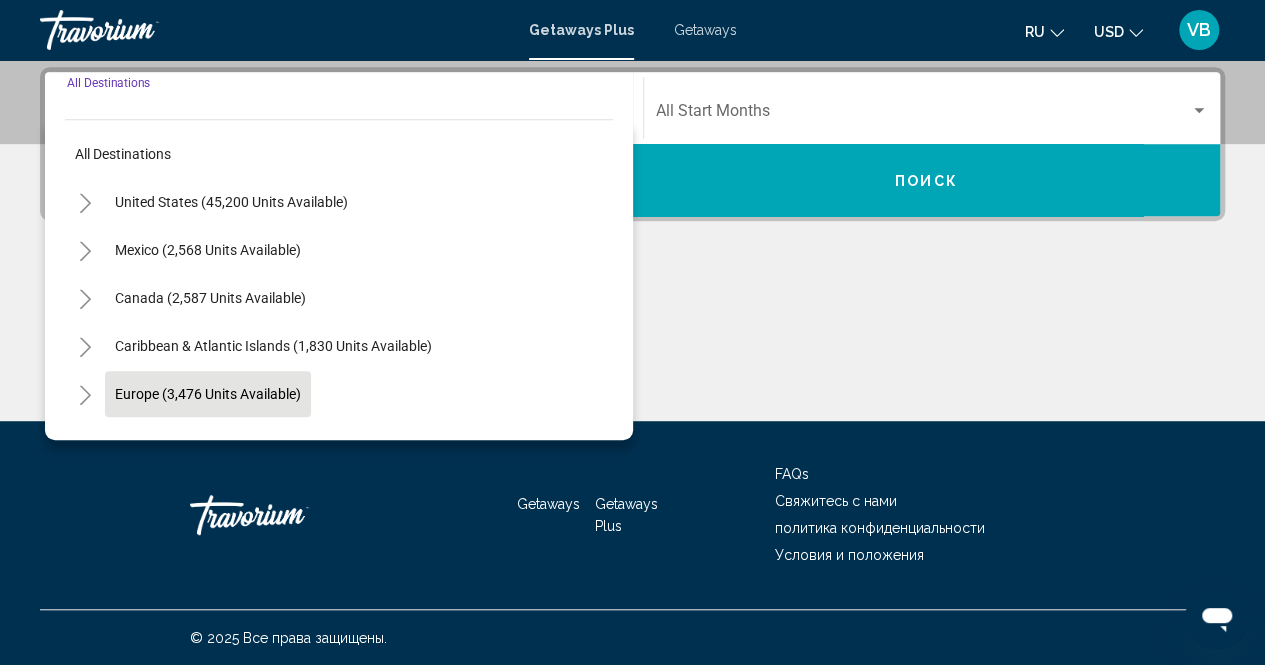 click on "Europe (3,476 units available)" at bounding box center (208, 442) 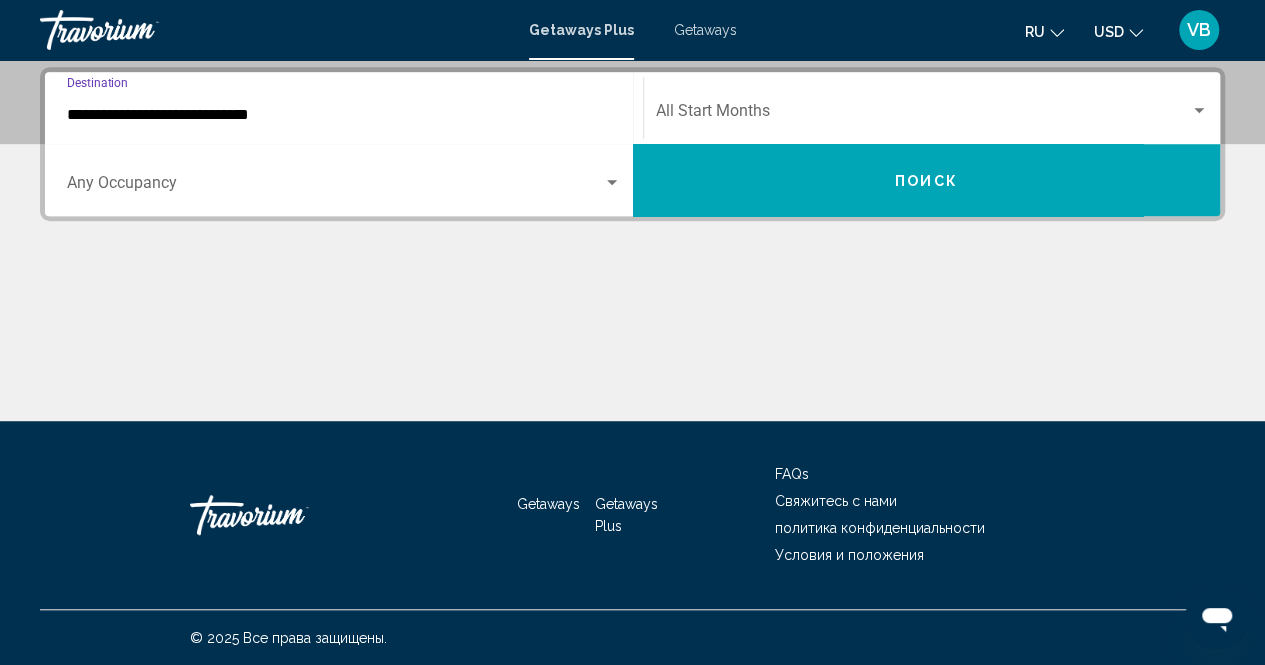 click on "**********" at bounding box center [632, 144] 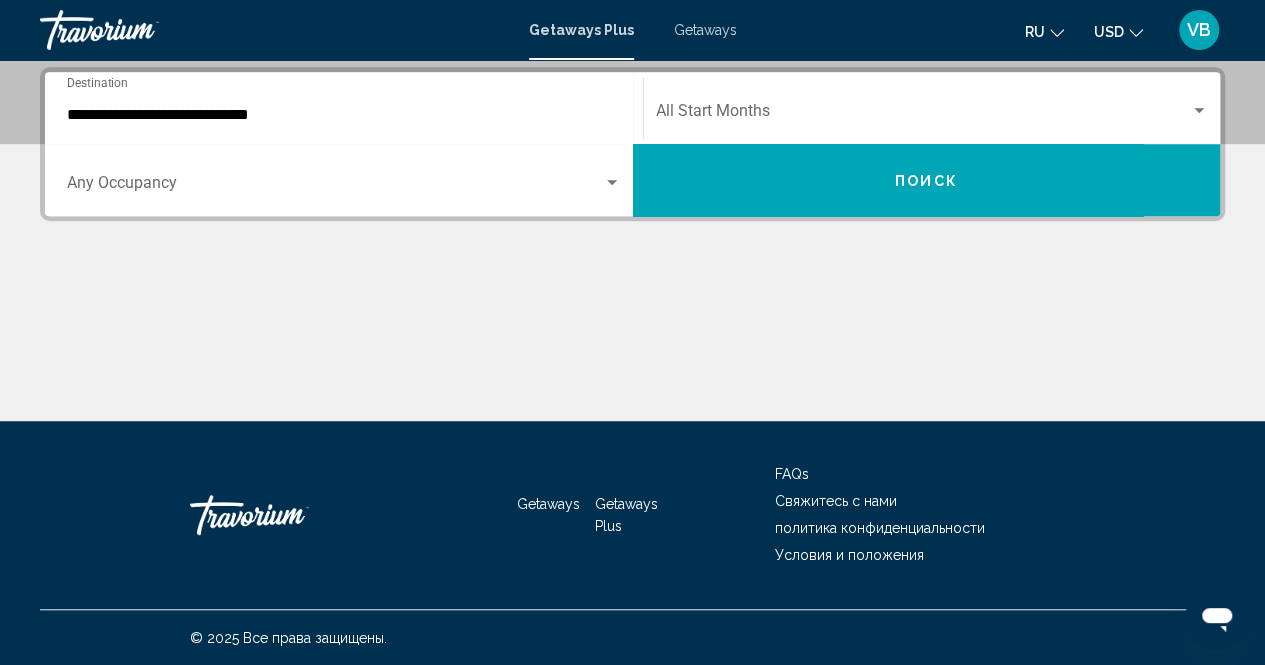 click on "Start Month All Start Months" 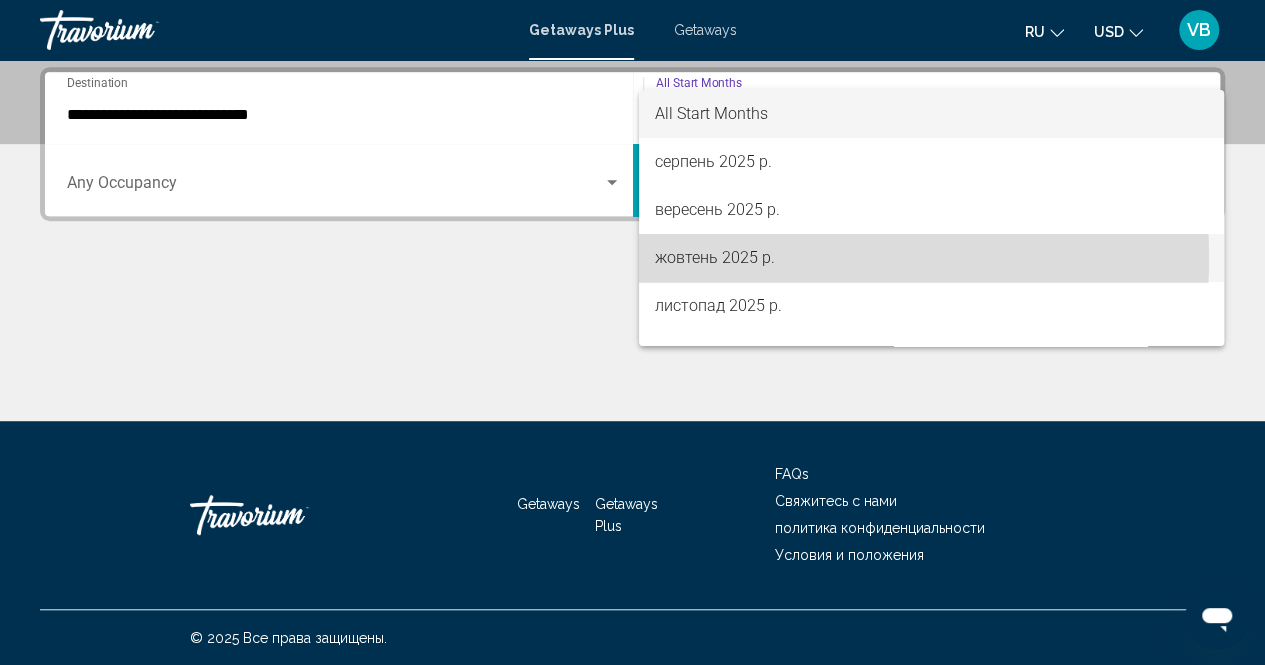 click on "жовтень 2025 р." at bounding box center [931, 258] 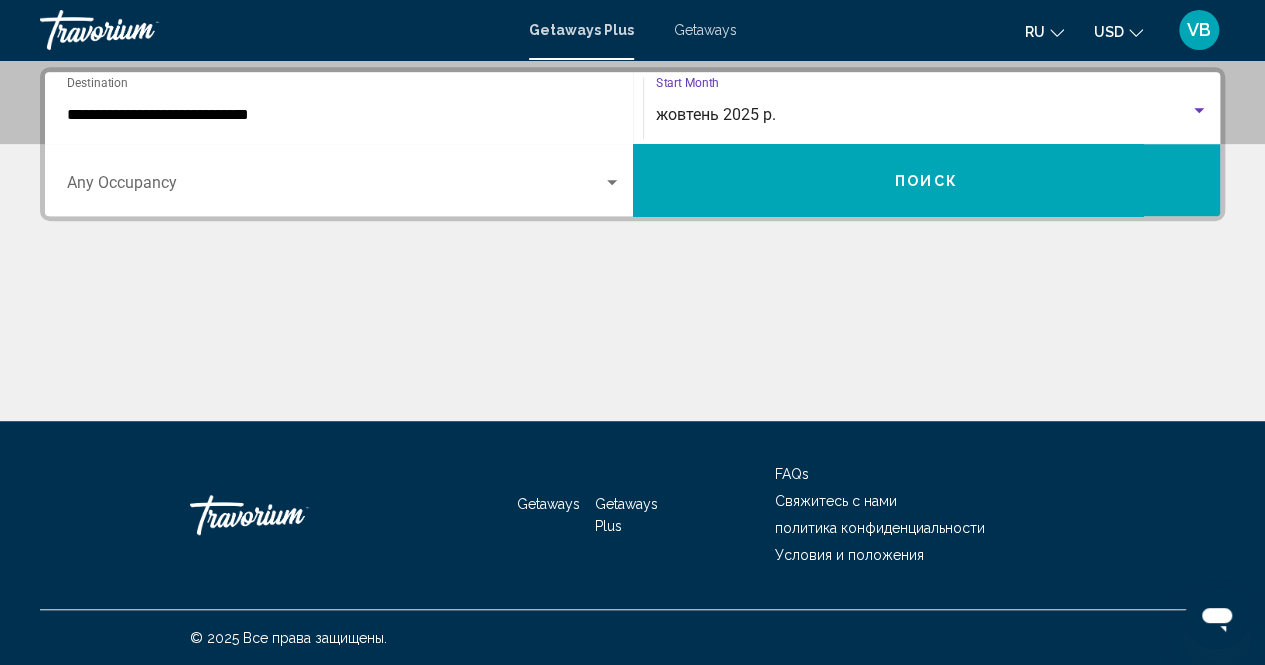 click on "Поиск" at bounding box center (927, 180) 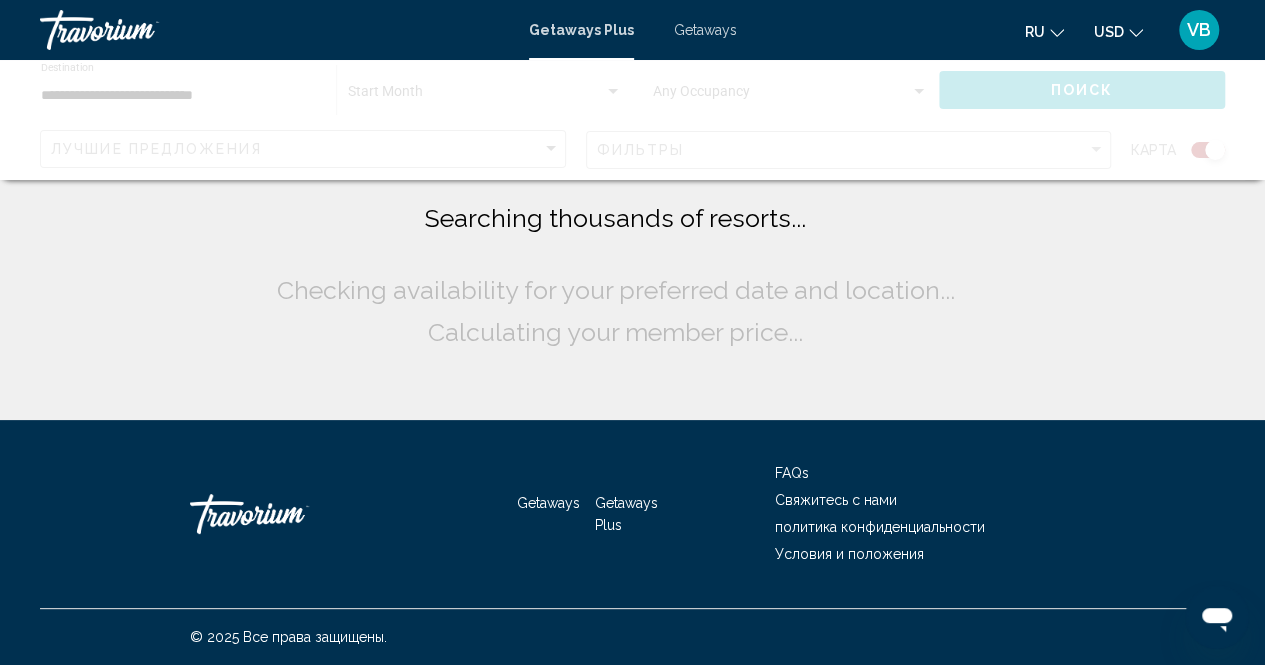 scroll, scrollTop: 0, scrollLeft: 0, axis: both 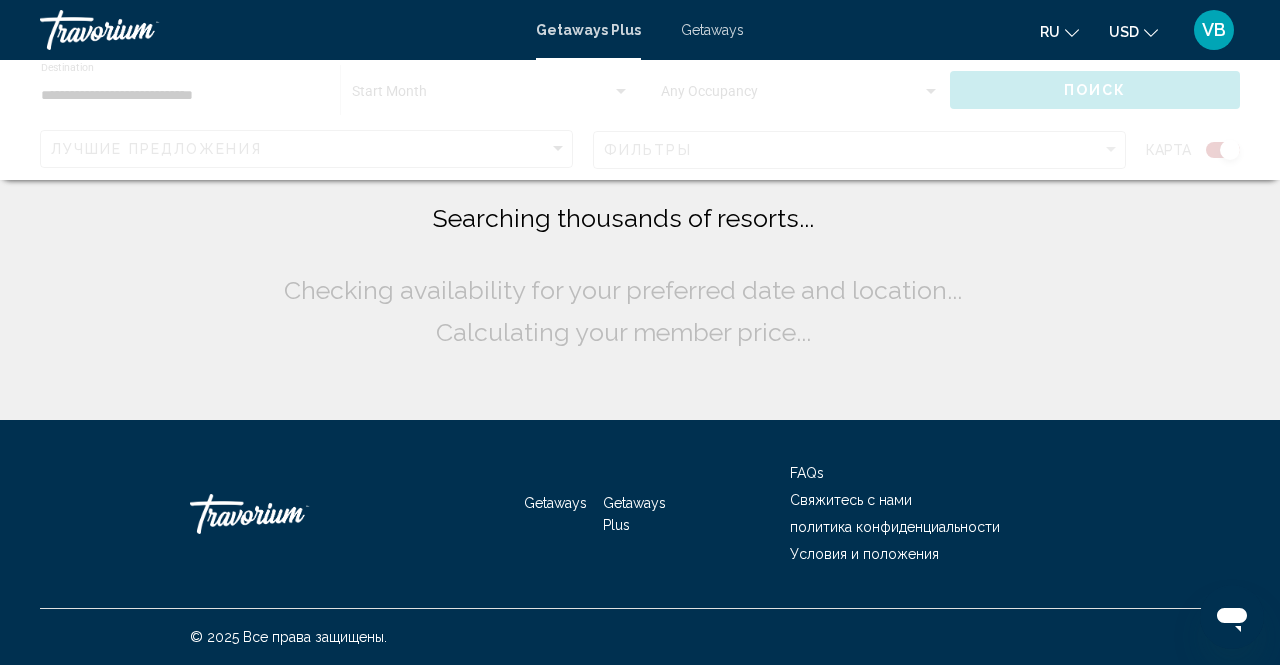 click on "Searching thousands of resorts...
Checking availability for your preferred date and location...
Calculating your member price..." 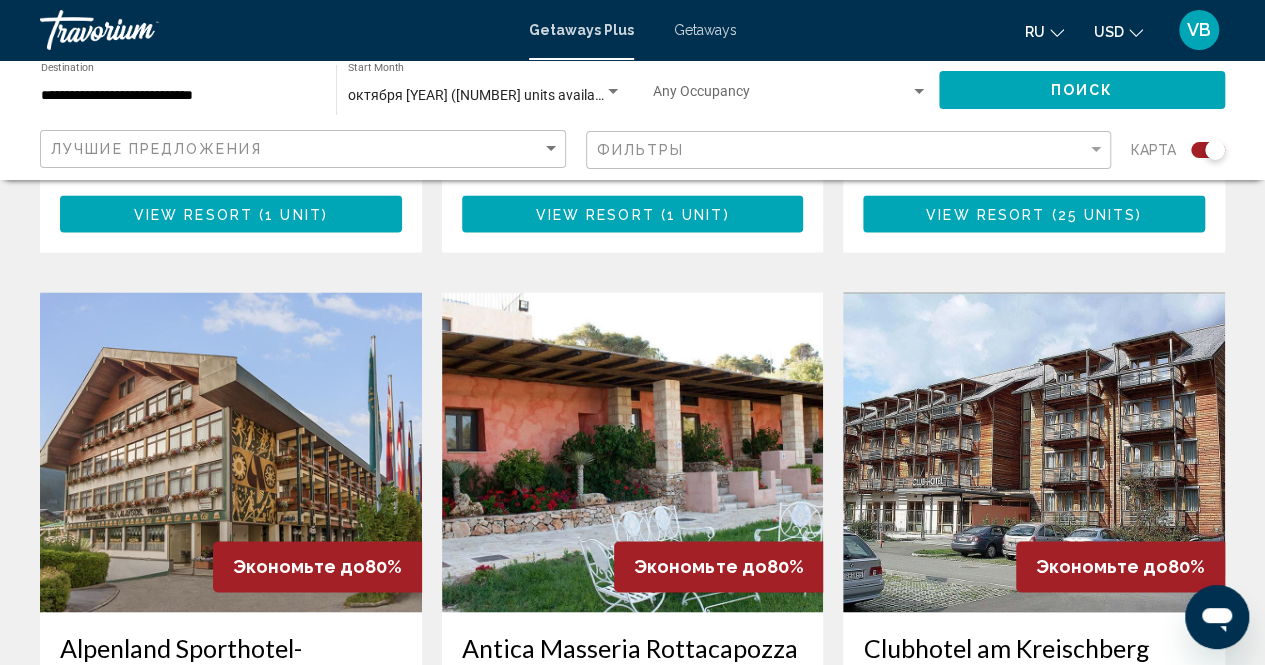scroll, scrollTop: 1300, scrollLeft: 0, axis: vertical 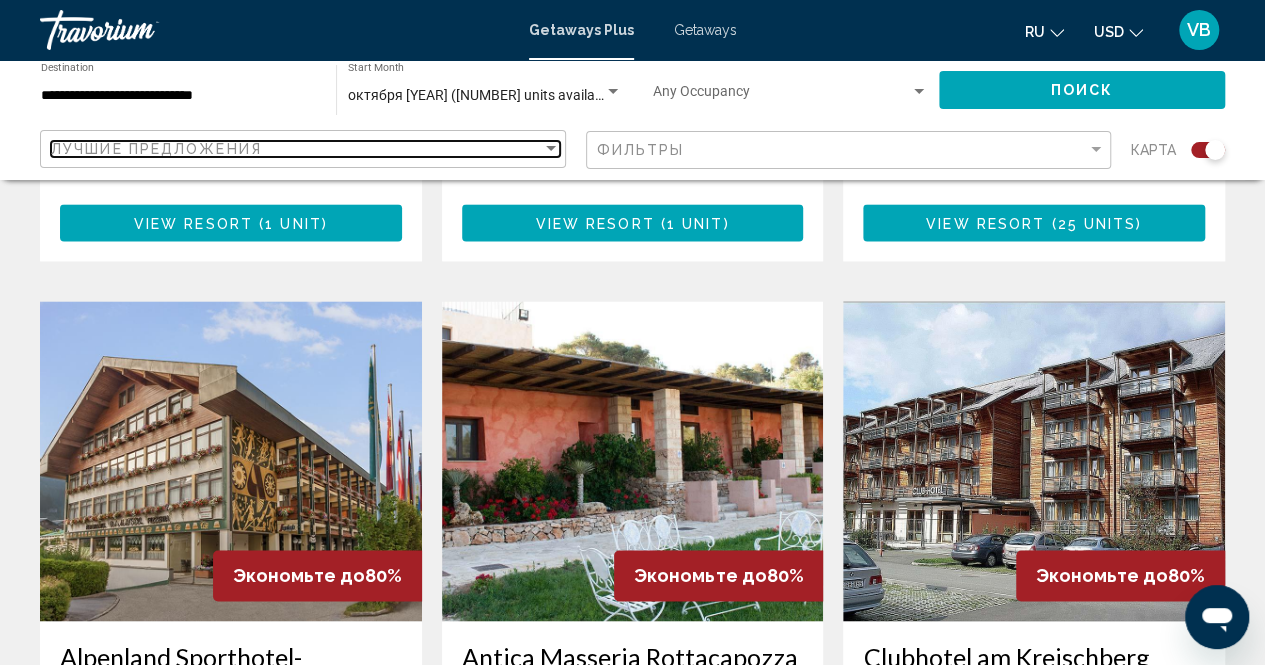 click at bounding box center (551, 149) 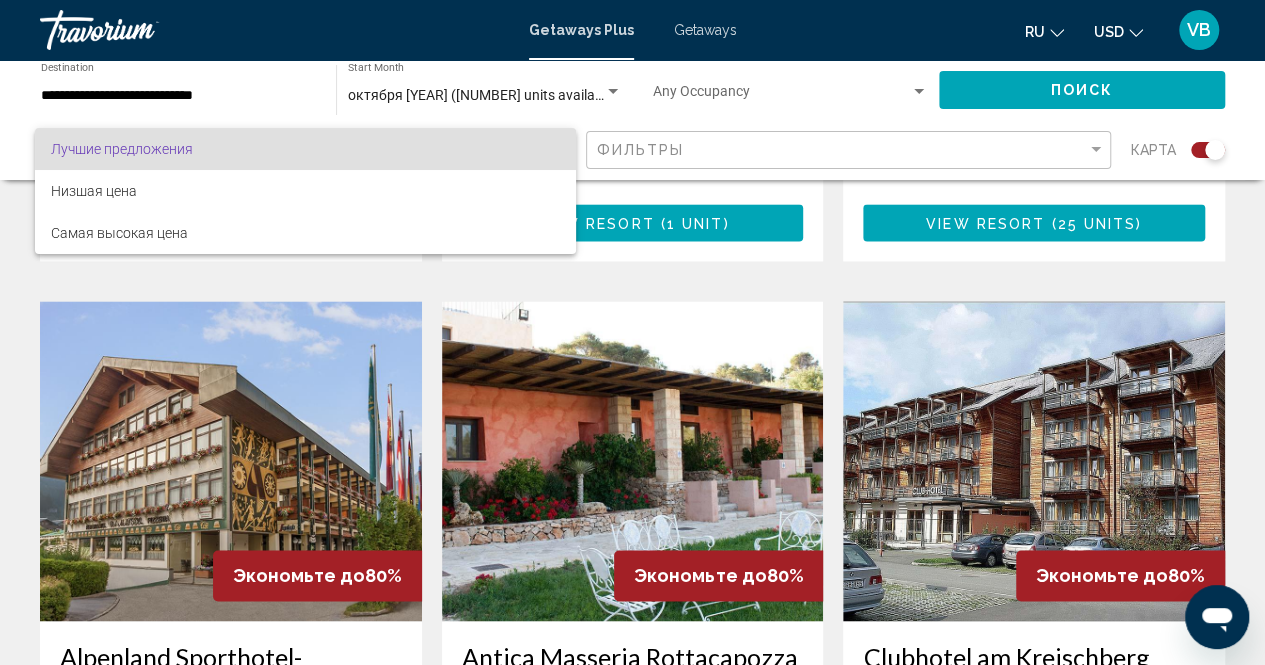 click at bounding box center [632, 332] 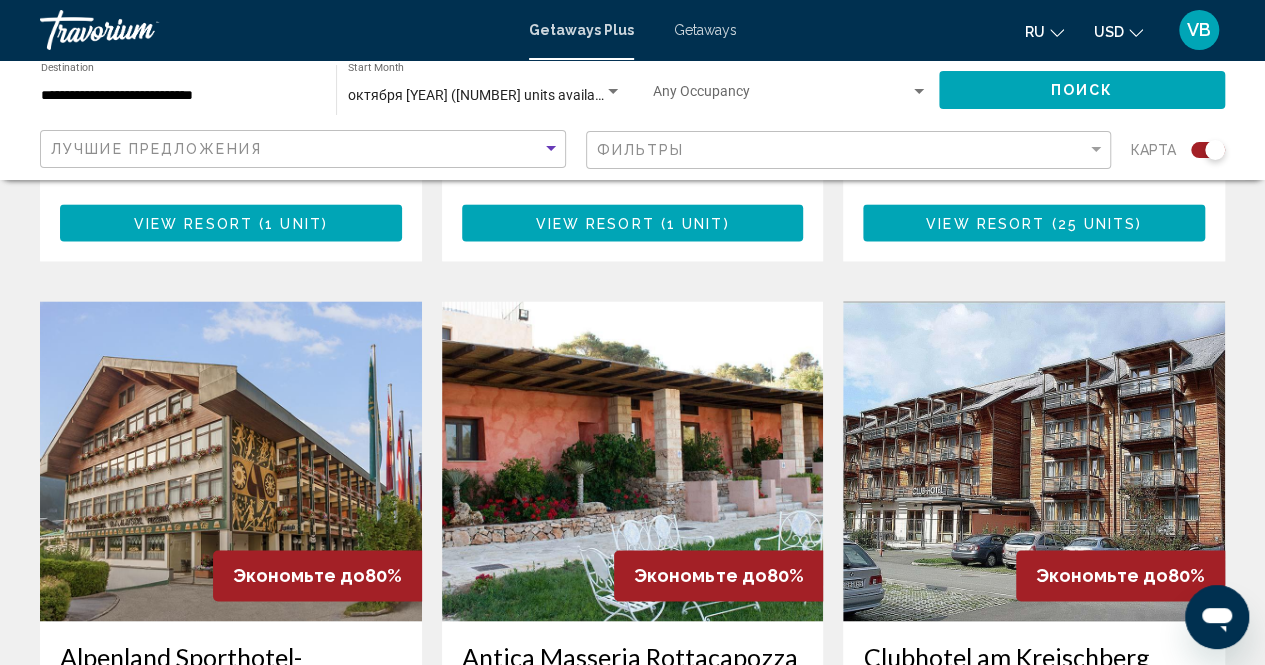 click on "Getaways" at bounding box center [705, 30] 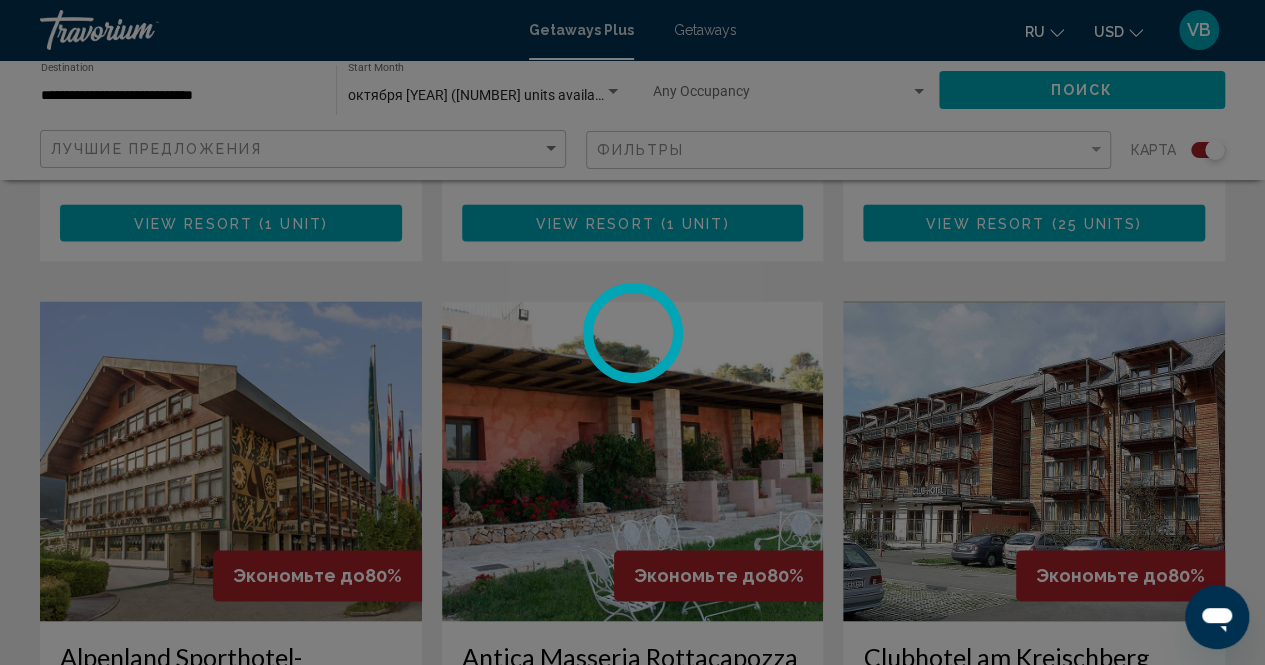 scroll, scrollTop: 0, scrollLeft: 0, axis: both 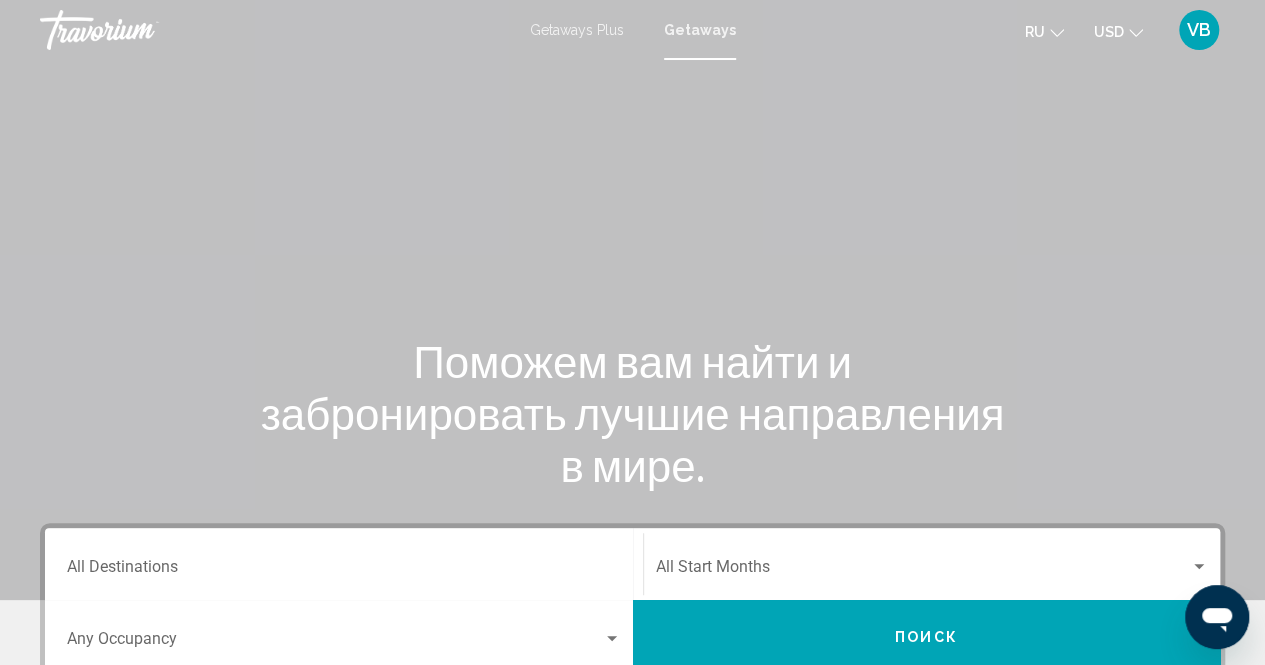 click on "Destination All Destinations" at bounding box center [344, 564] 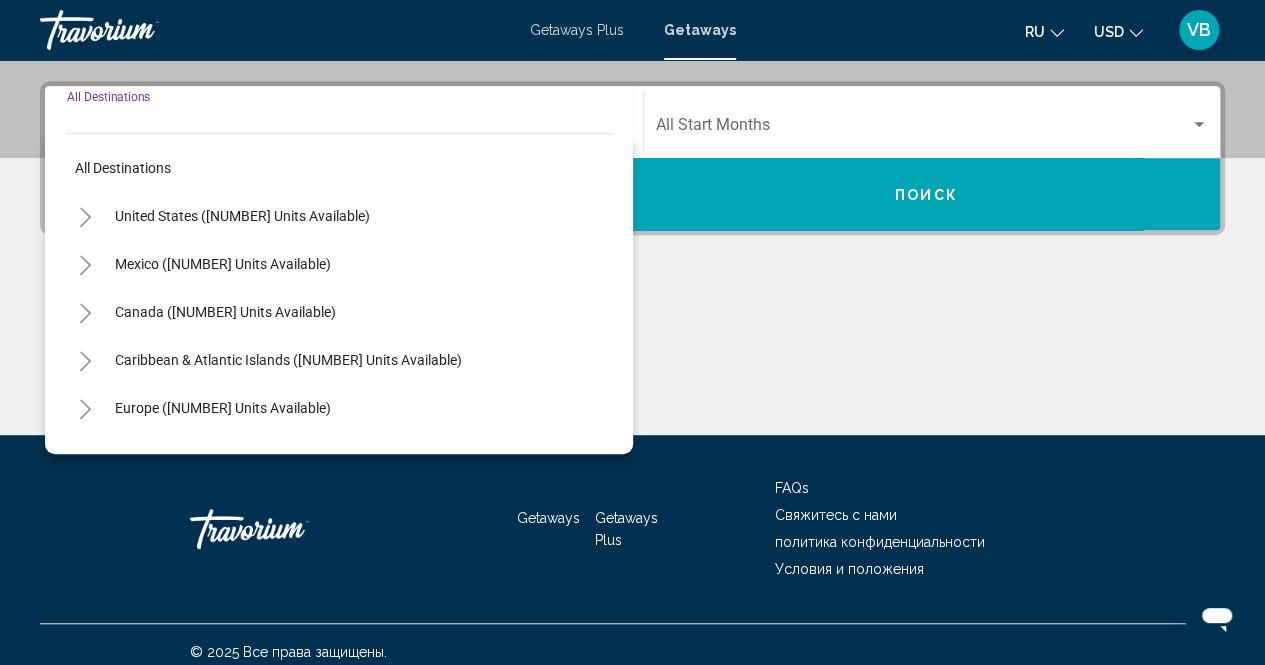 scroll, scrollTop: 456, scrollLeft: 0, axis: vertical 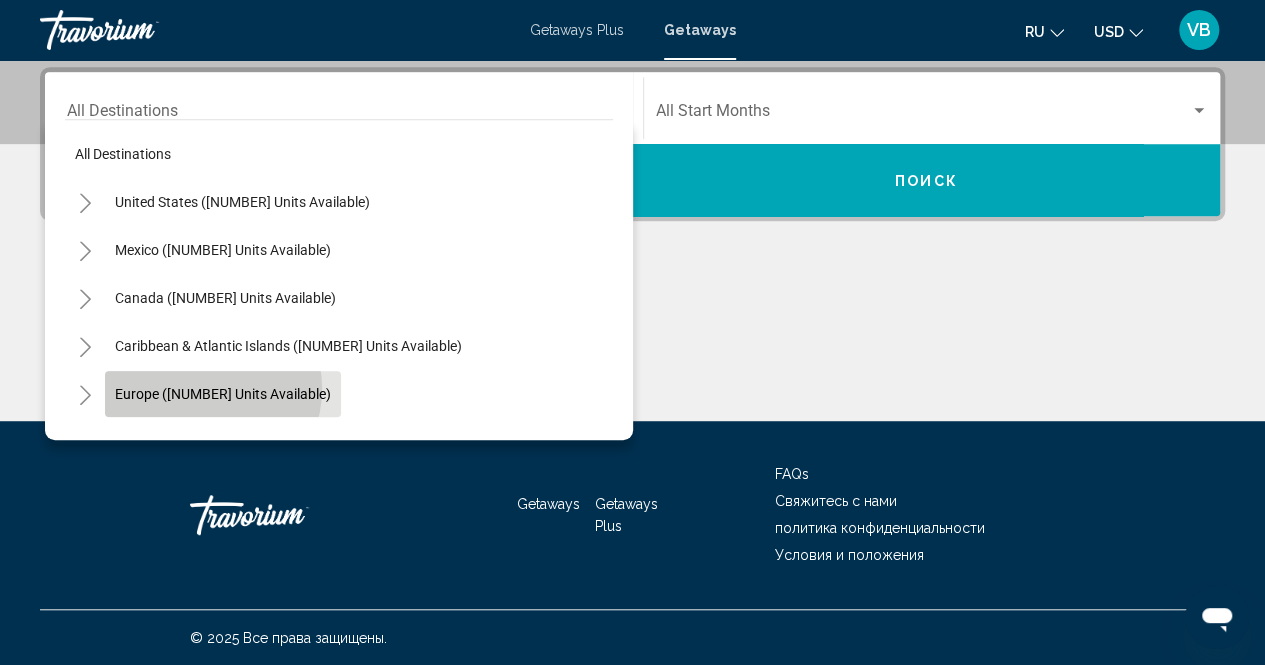 click on "Europe ([NUMBER] units available)" 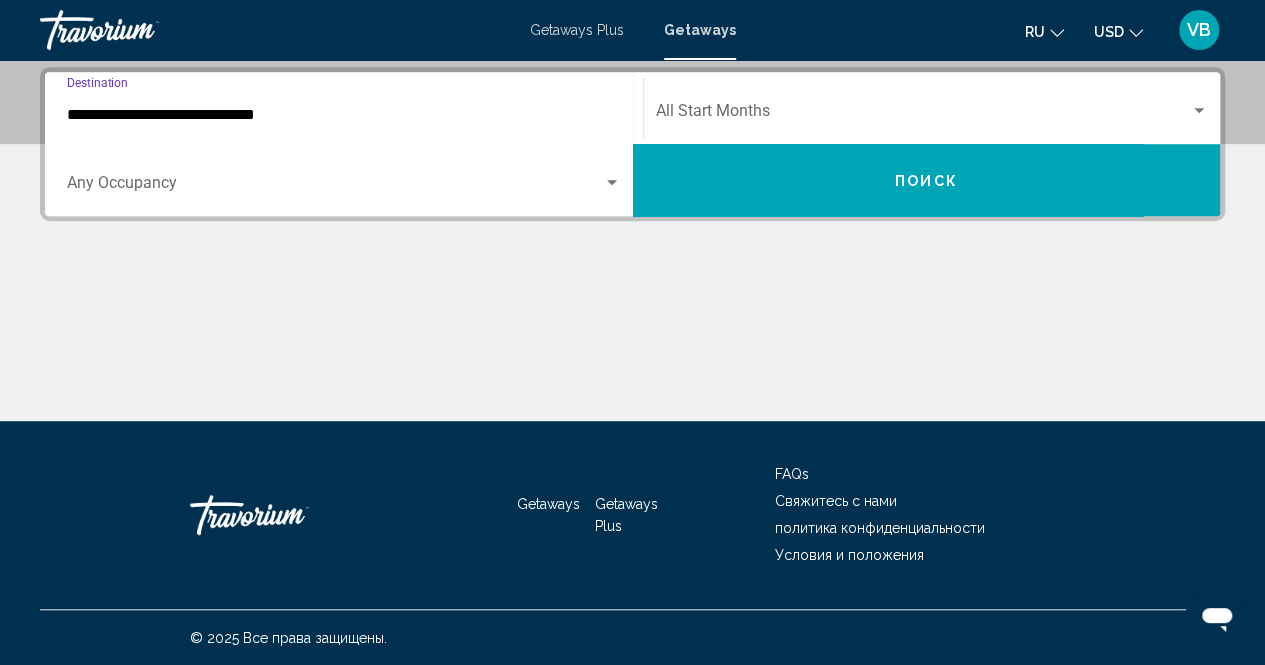 click on "**********" at bounding box center (344, 115) 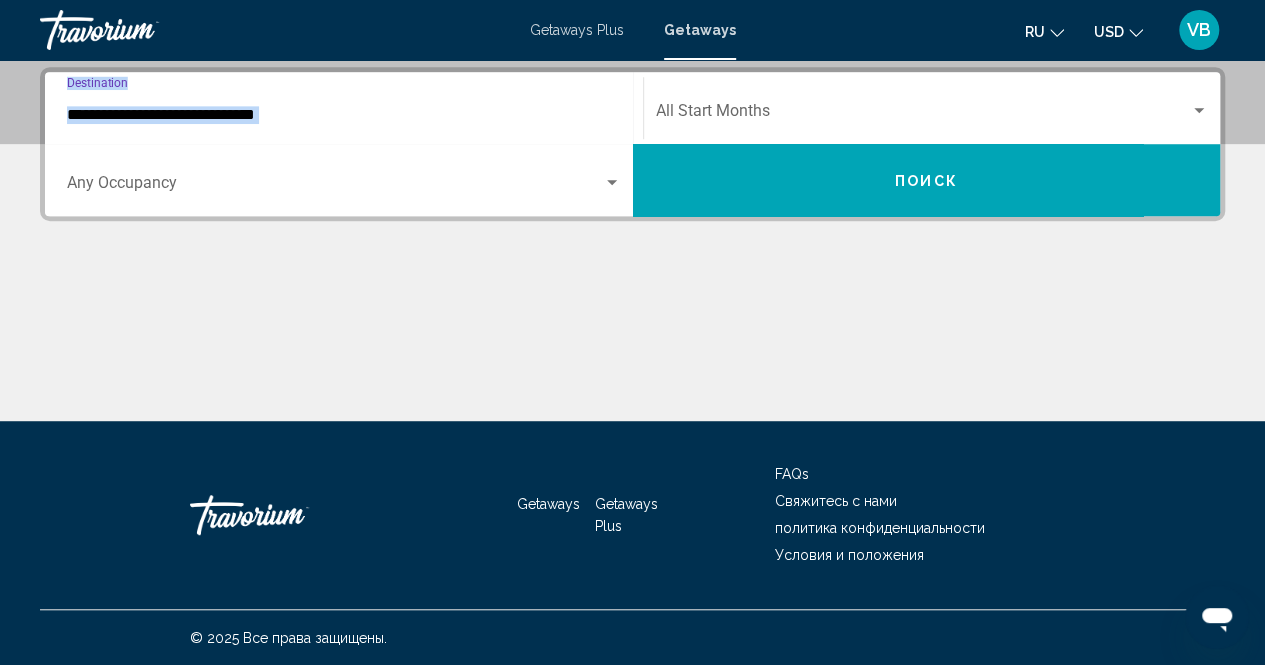 click on "**********" at bounding box center (632, -18) 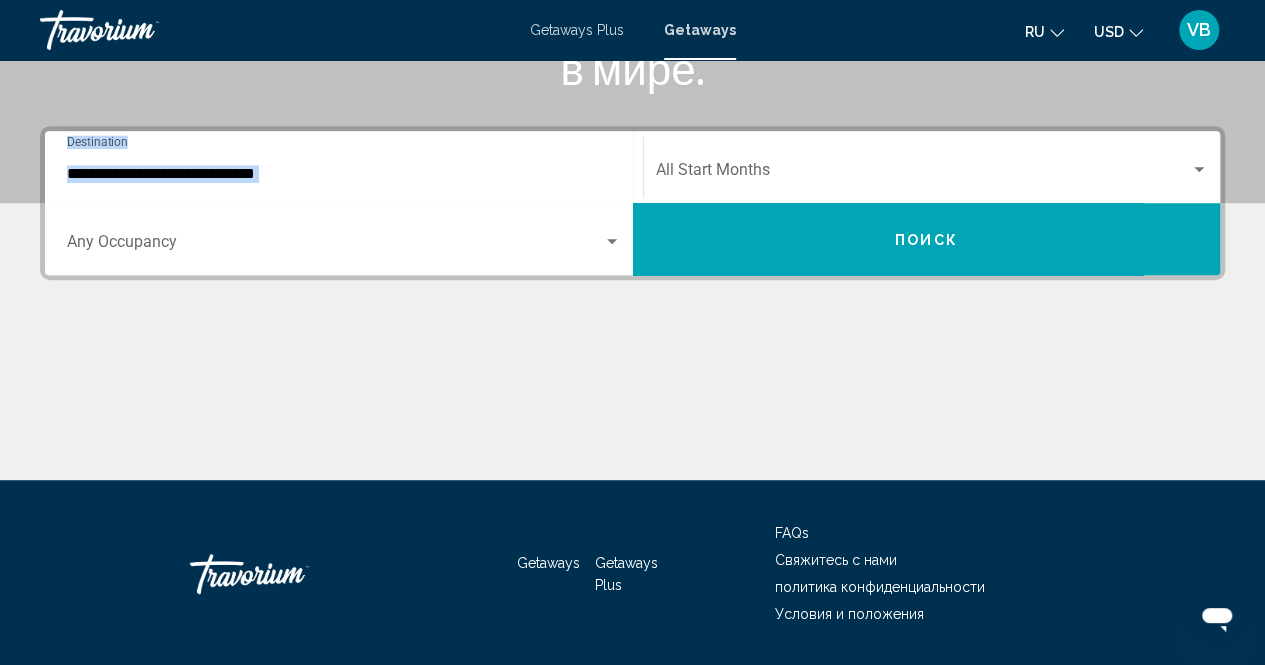 click on "**********" at bounding box center (344, 174) 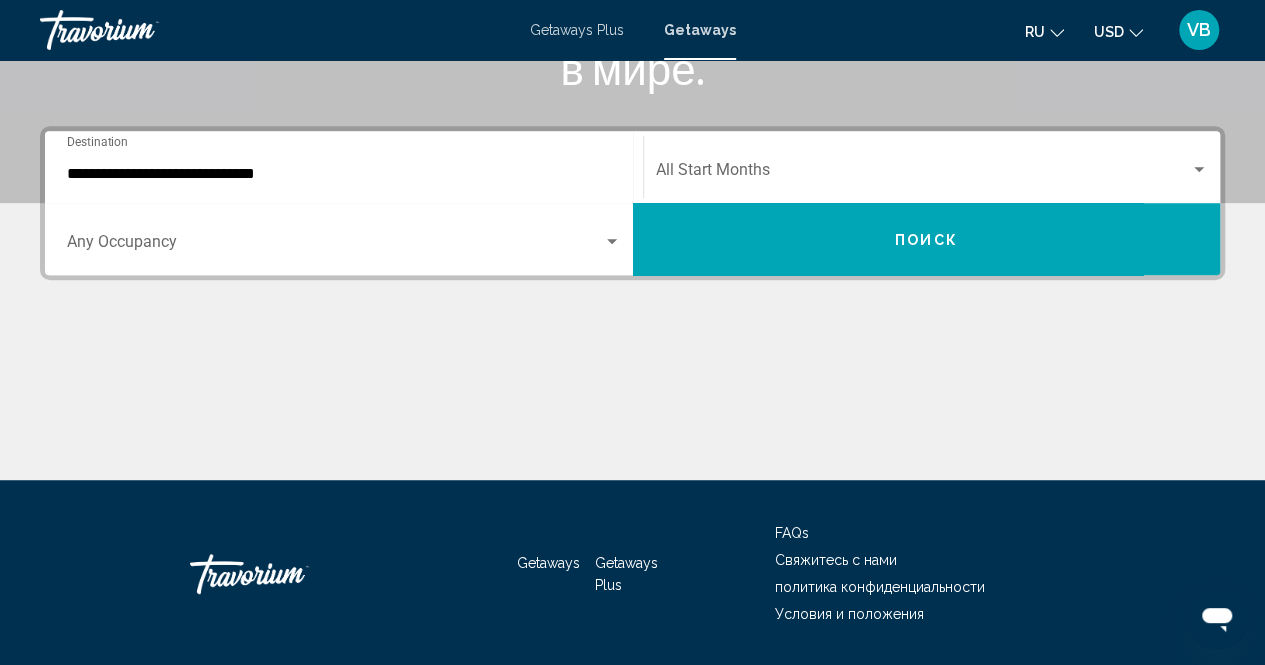click on "**********" at bounding box center (344, 174) 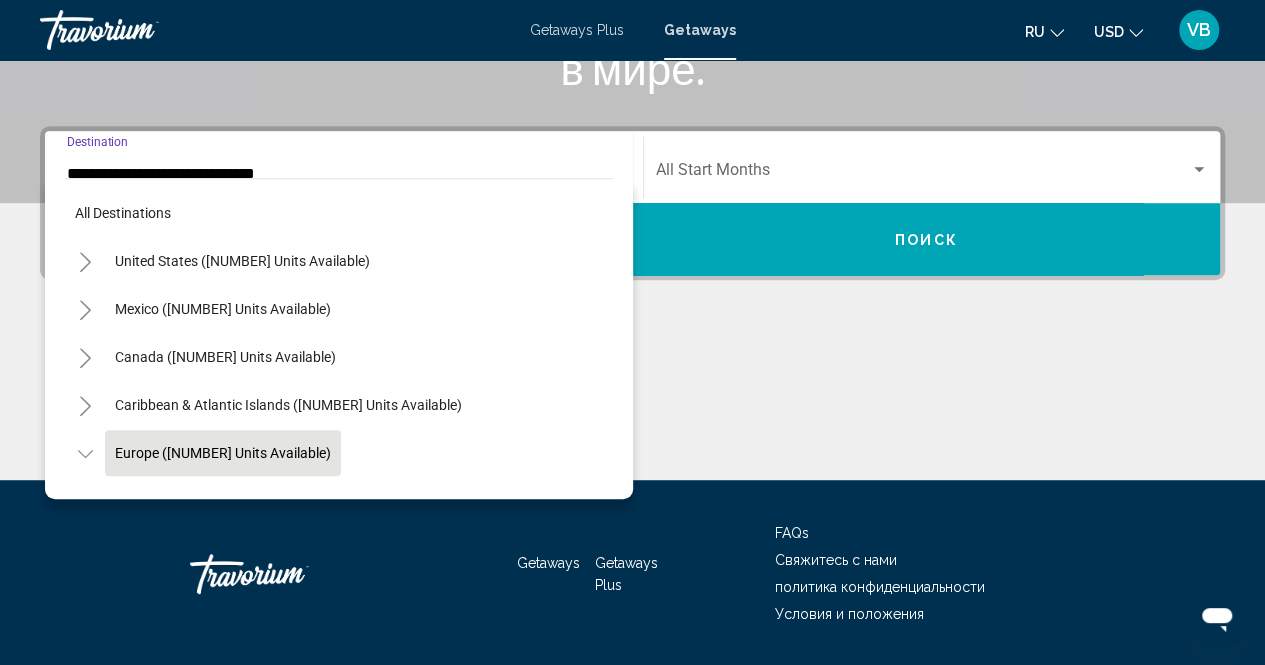 scroll, scrollTop: 401, scrollLeft: 0, axis: vertical 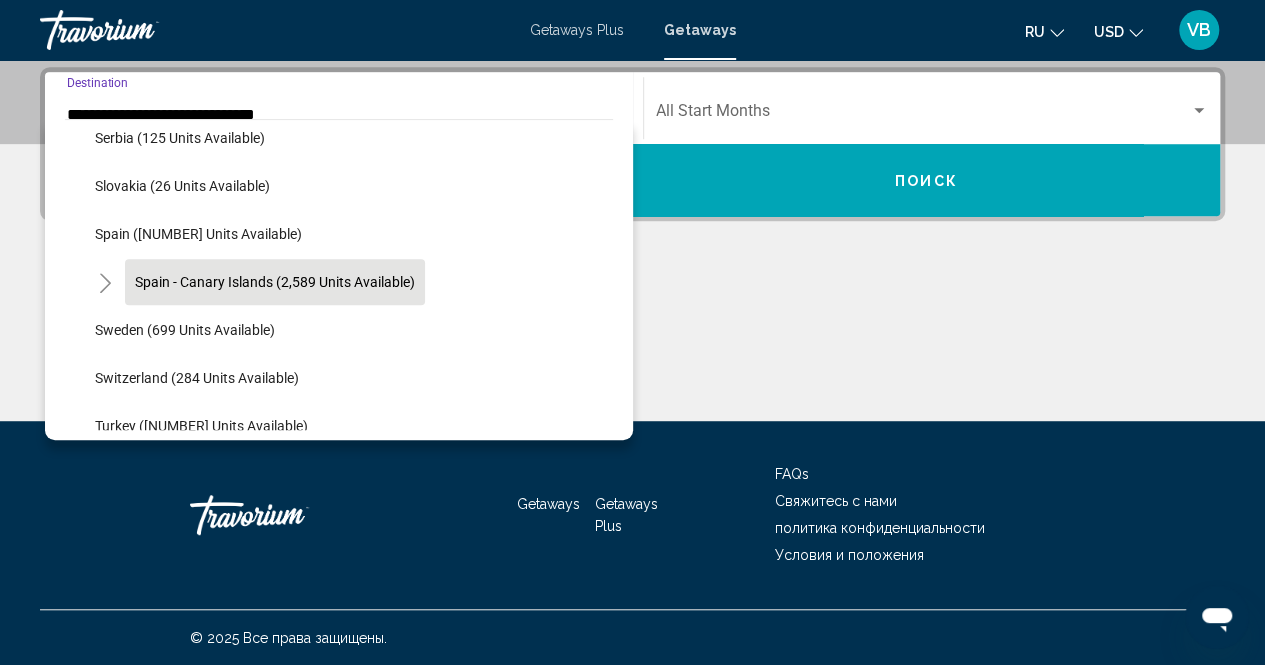 click on "Spain - Canary Islands (2,589 units available)" 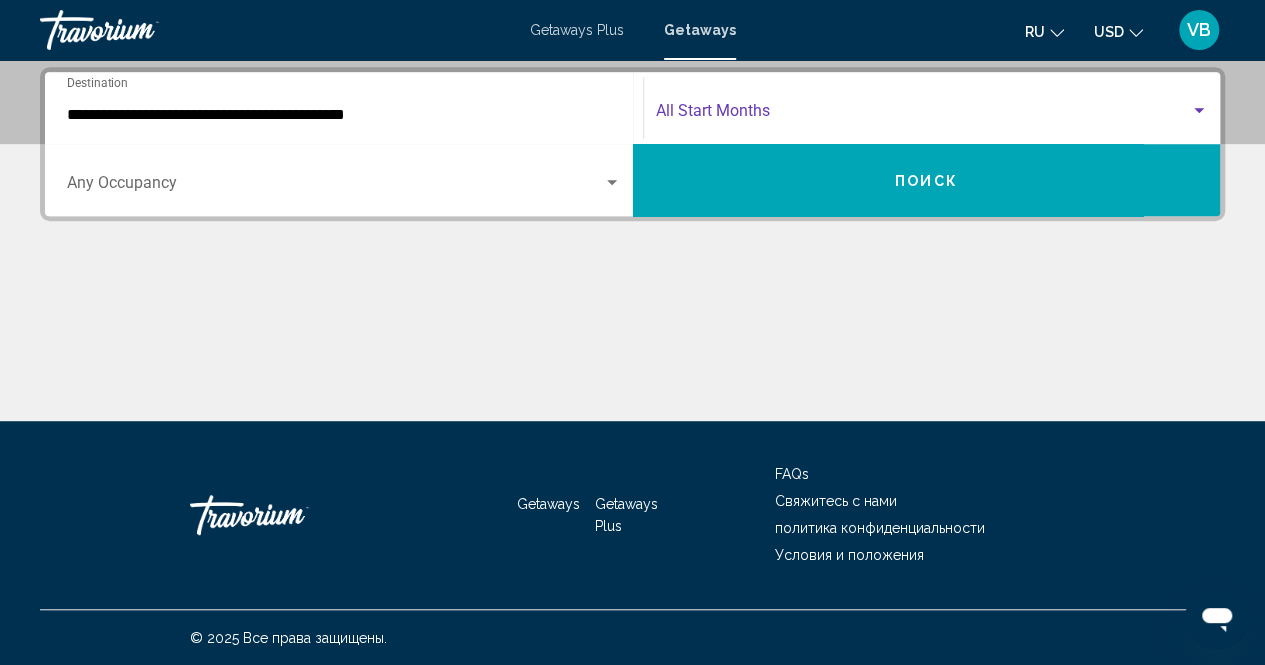 click at bounding box center [923, 115] 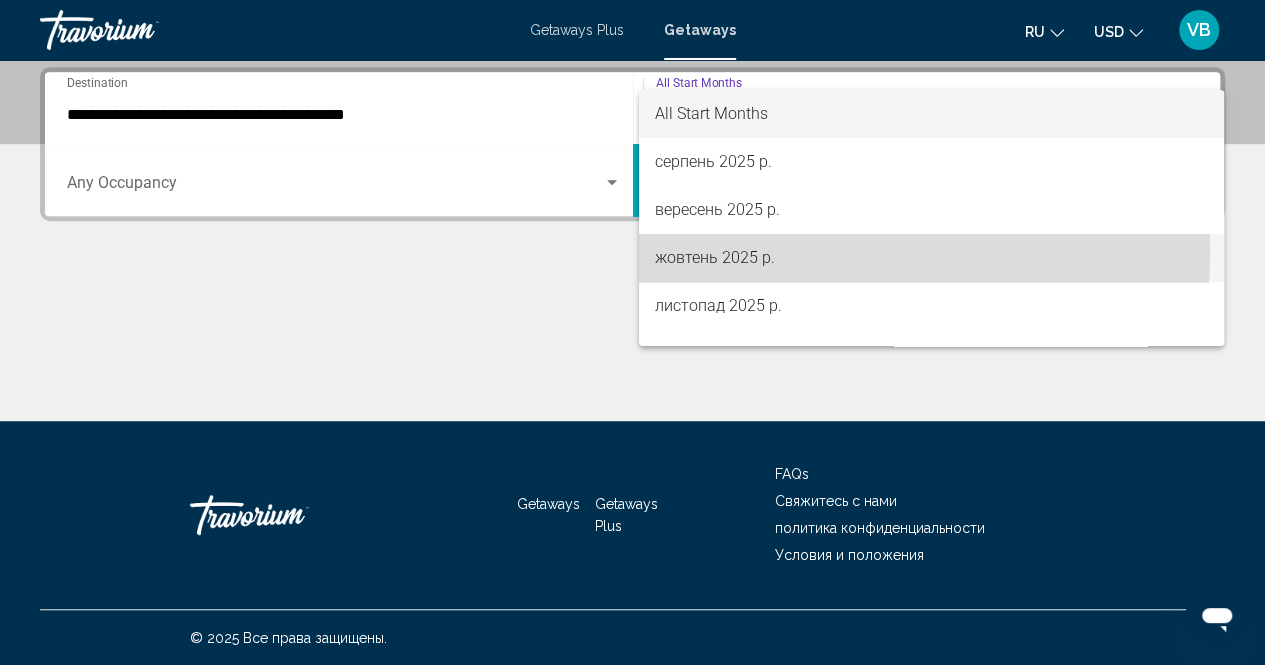click on "жовтень 2025 р." at bounding box center [931, 258] 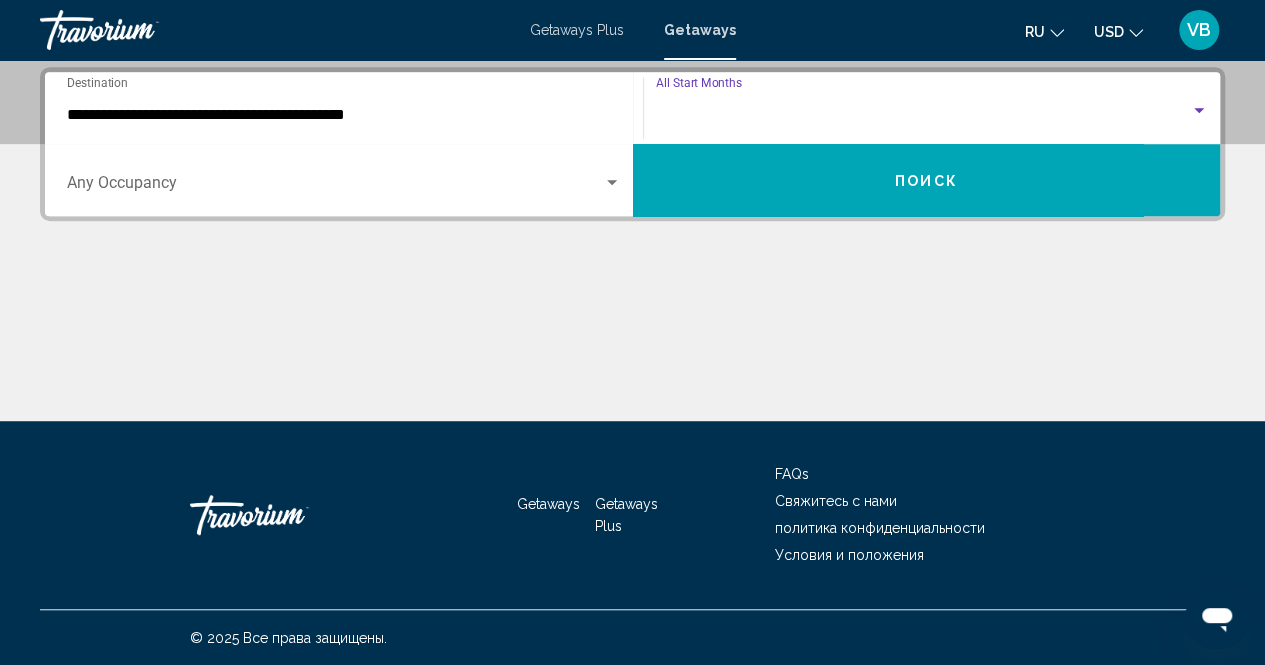 click on "**********" at bounding box center (632, 244) 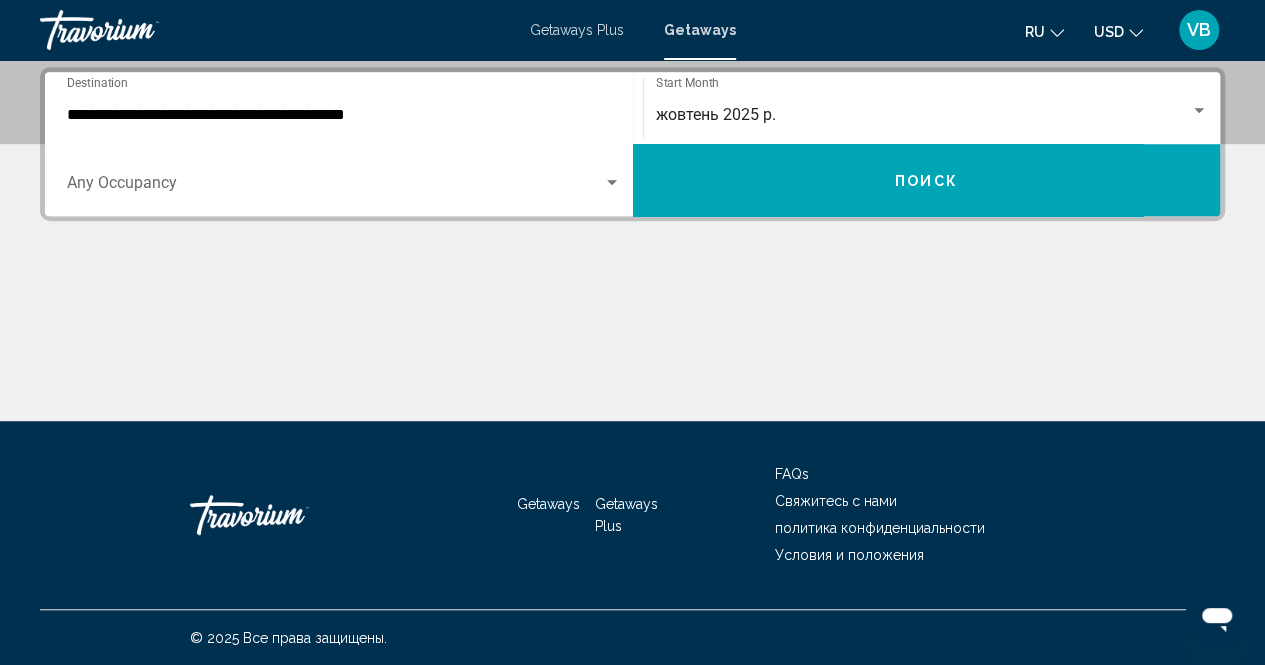 click on "Поиск" at bounding box center (927, 180) 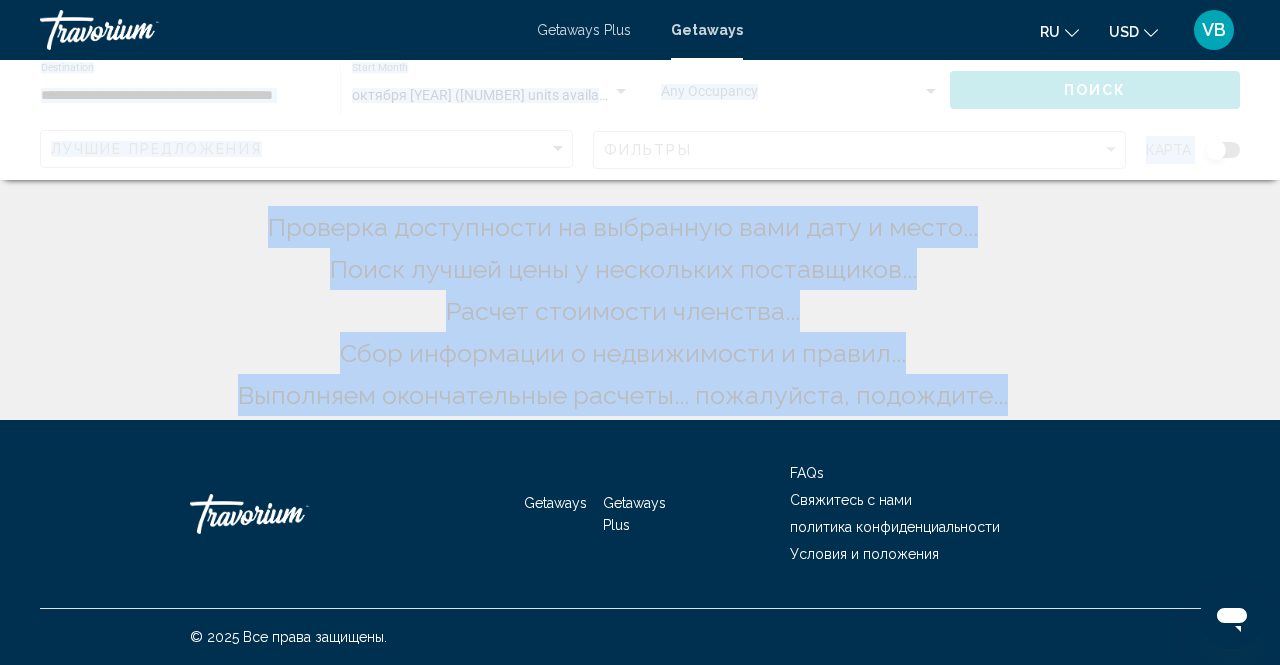 click on "Поиск тысяч курортов...
Проверка доступности на выбранную вами дату и место...
Поиск лучшей цены у нескольких поставщиков...
Расчет стоимости членства...
Сбор информации о недвижимости и правил...
Выполняем окончательные расчеты... пожалуйста, подождите..." 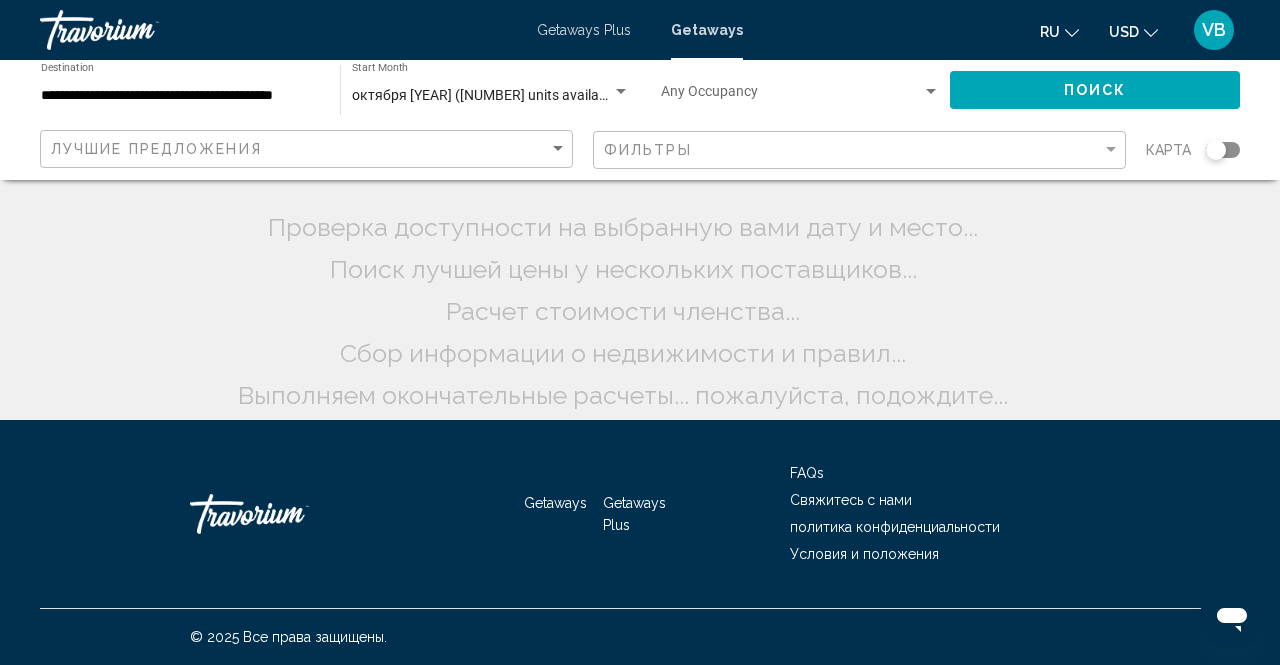 click on "Поиск тысяч курортов...
Проверка доступности на выбранную вами дату и место...
Поиск лучшей цены у нескольких поставщиков...
Расчет стоимости членства...
Сбор информации о недвижимости и правил...
Выполняем окончательные расчеты... пожалуйста, подождите..." 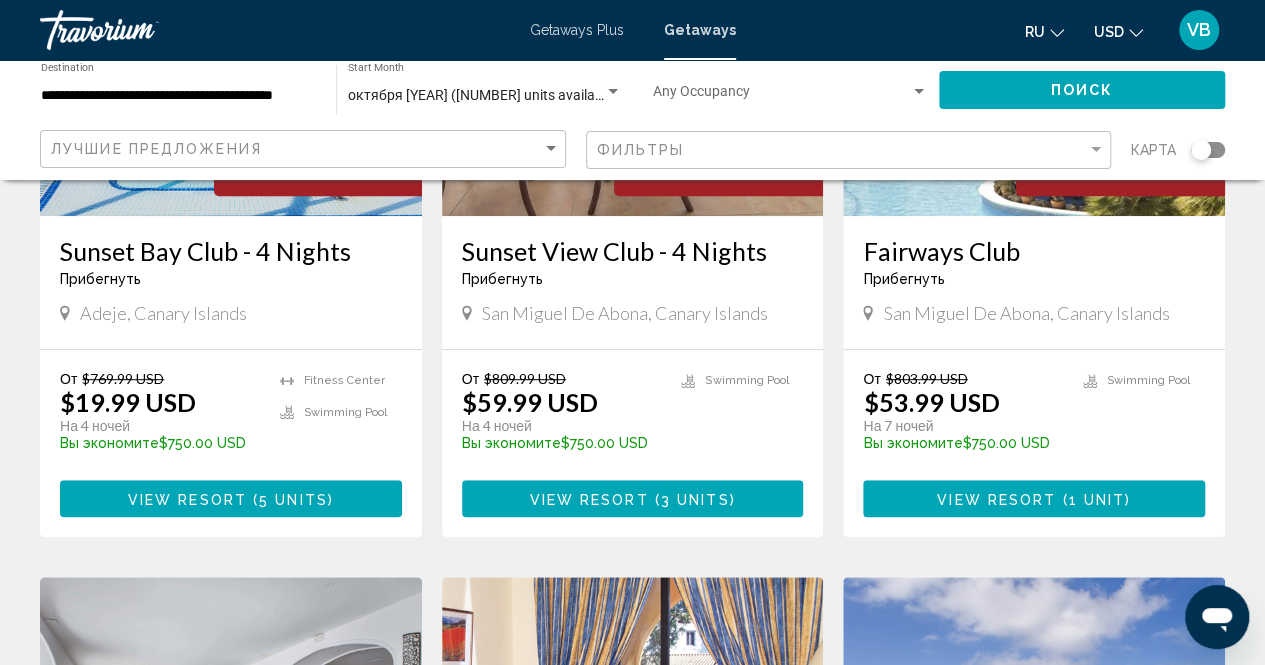 scroll, scrollTop: 400, scrollLeft: 0, axis: vertical 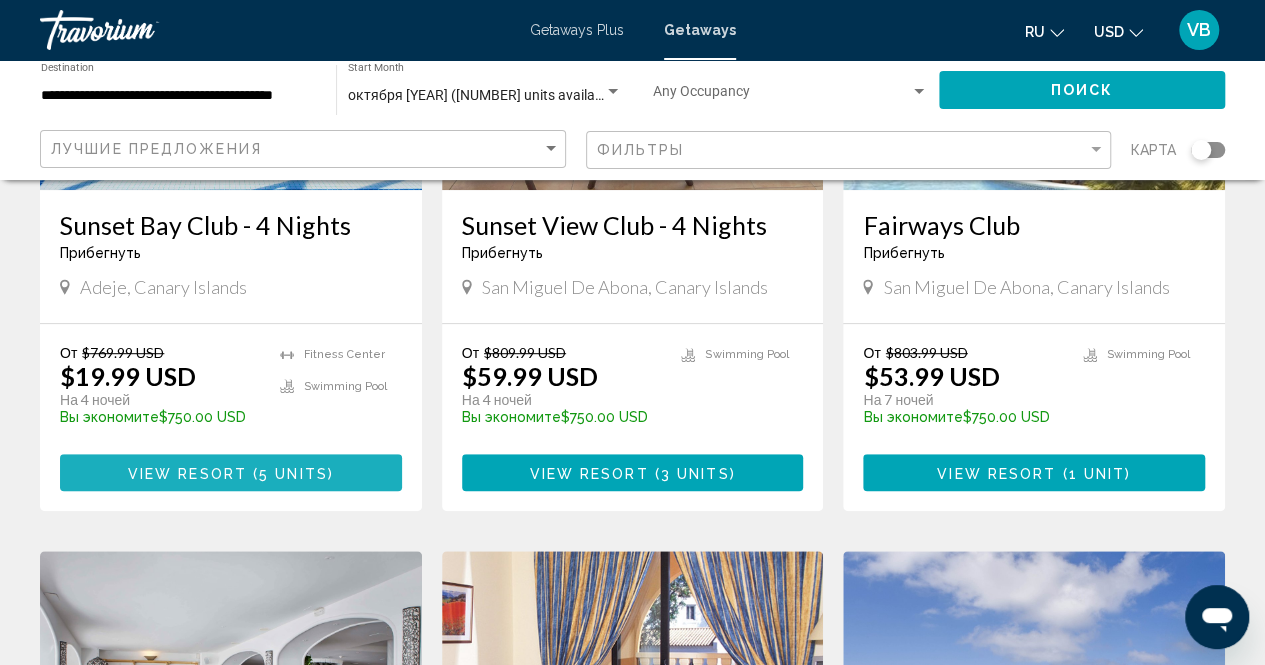 click on "View Resort" at bounding box center [187, 473] 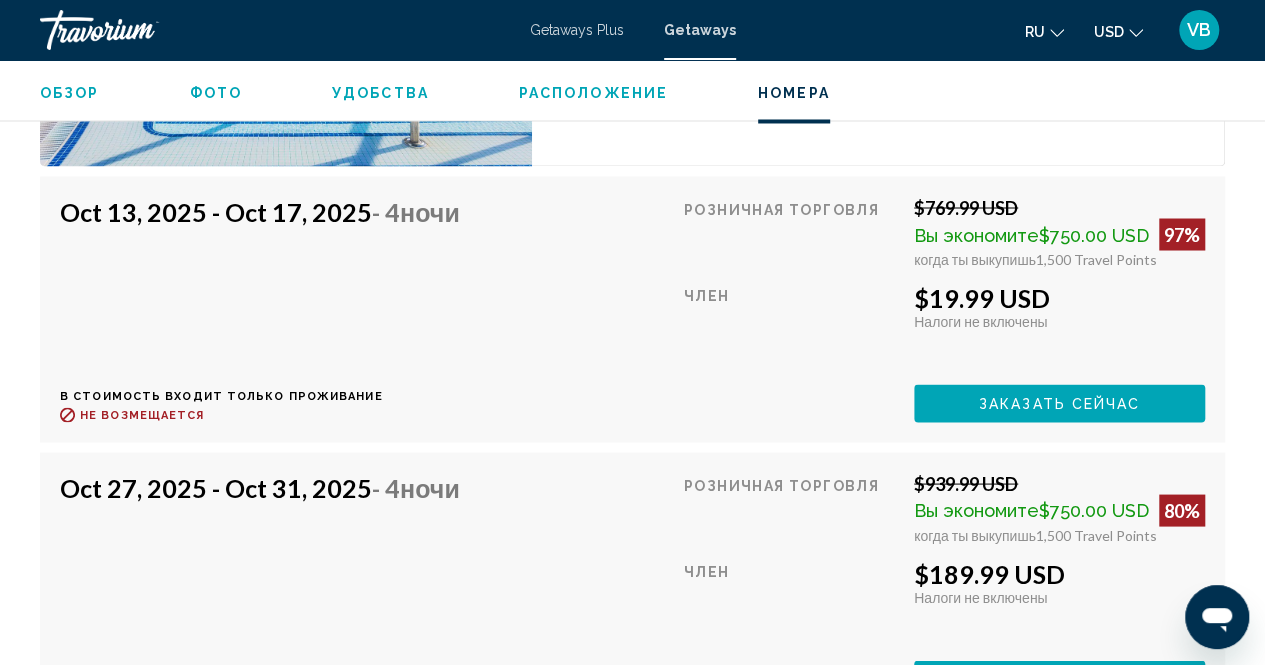 scroll, scrollTop: 5502, scrollLeft: 0, axis: vertical 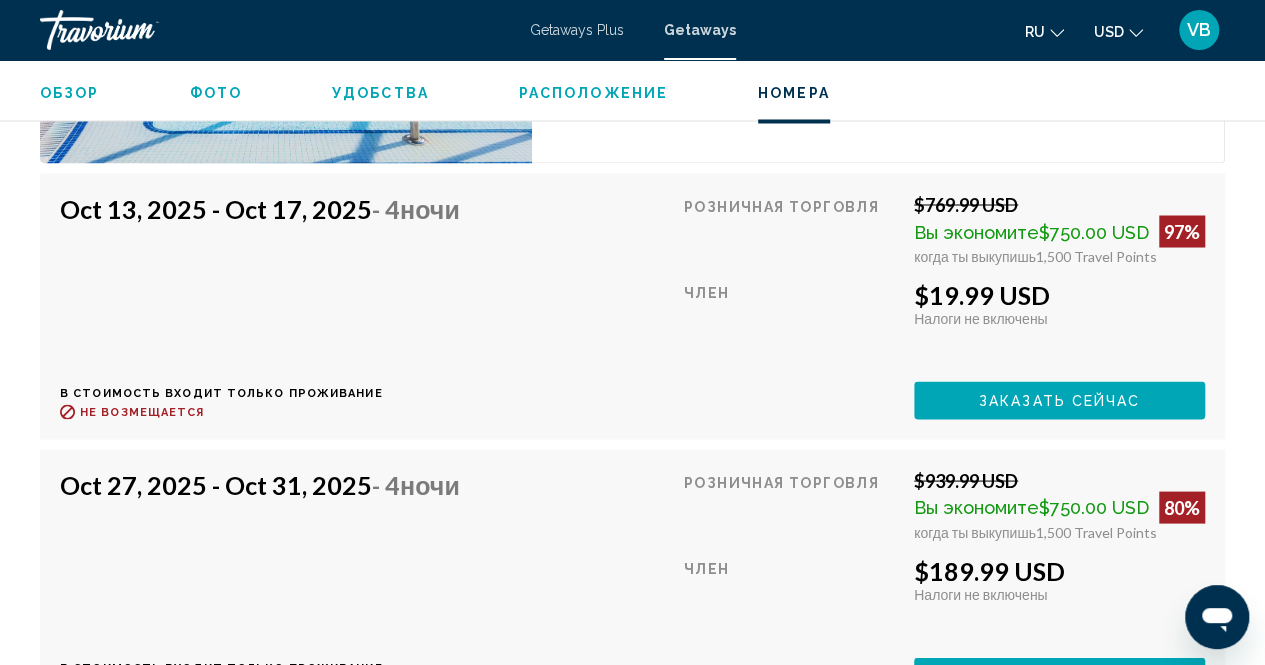 click on "Заказать сейчас" at bounding box center (1060, -850) 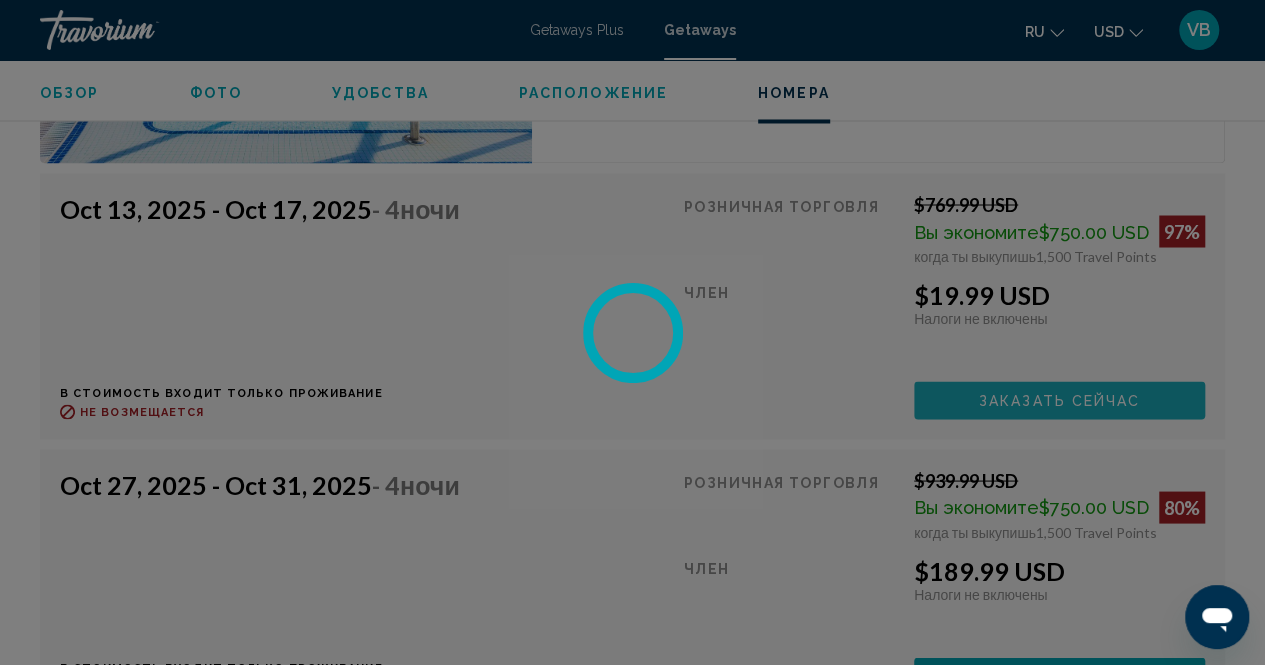 click at bounding box center (632, 332) 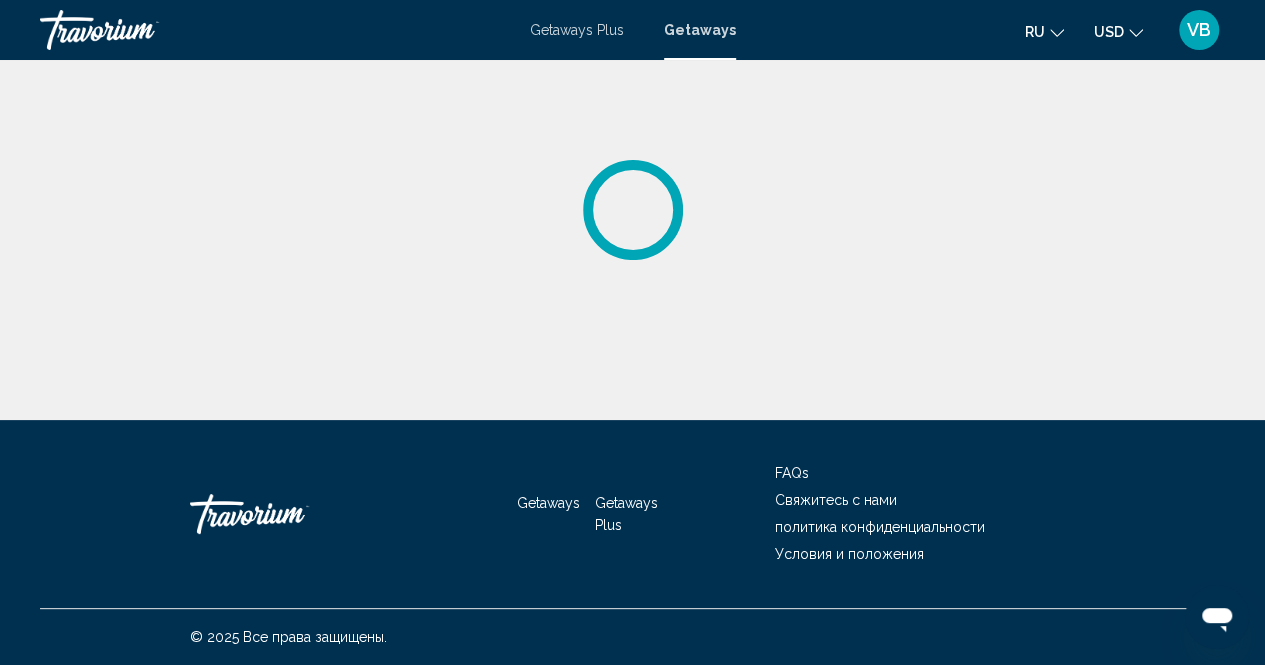scroll, scrollTop: 0, scrollLeft: 0, axis: both 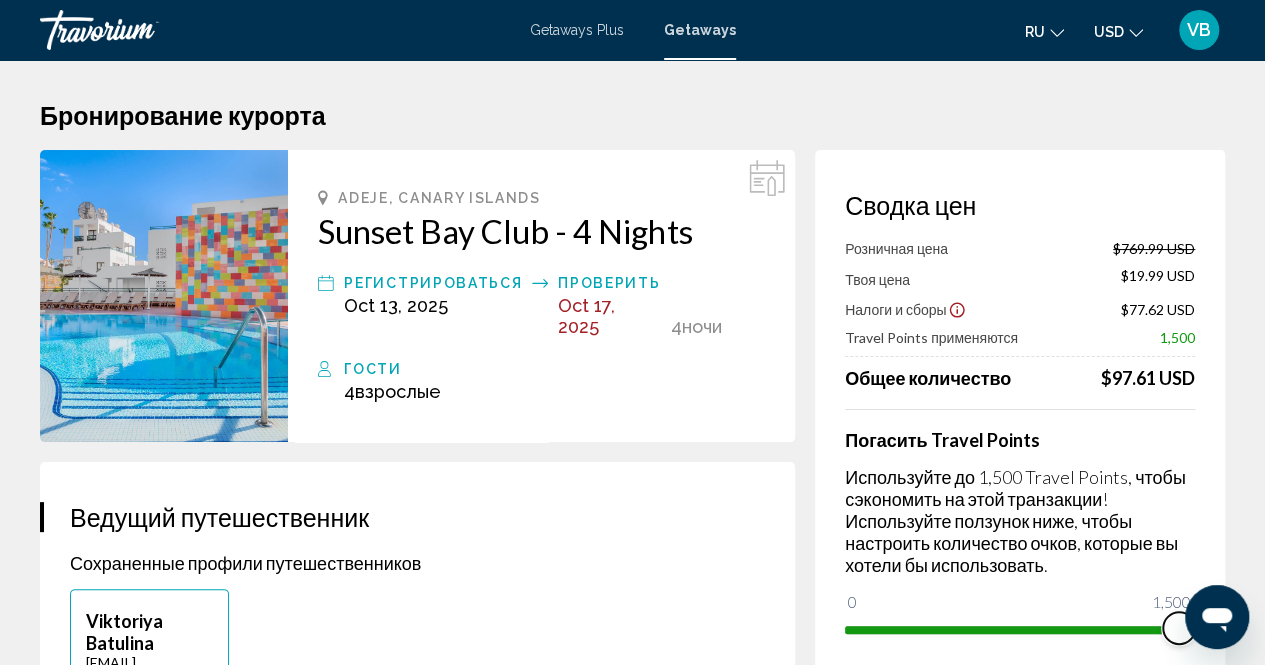 click at bounding box center [1179, 628] 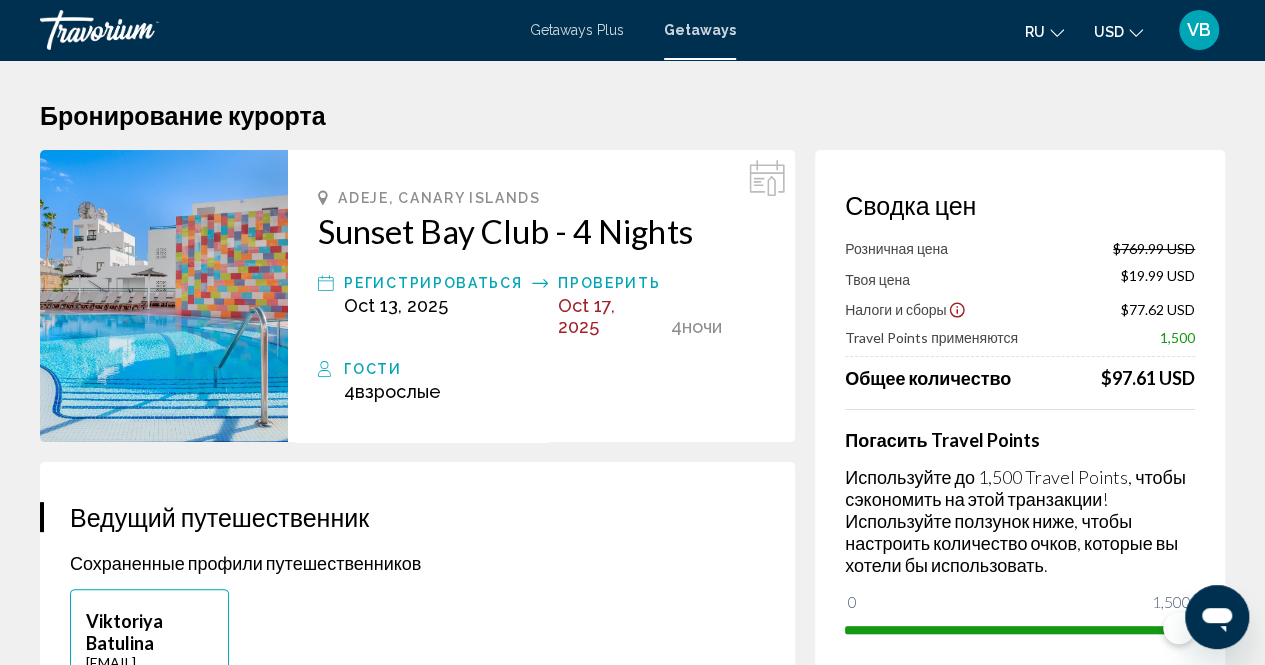 drag, startPoint x: 1176, startPoint y: 625, endPoint x: 1130, endPoint y: 610, distance: 48.38388 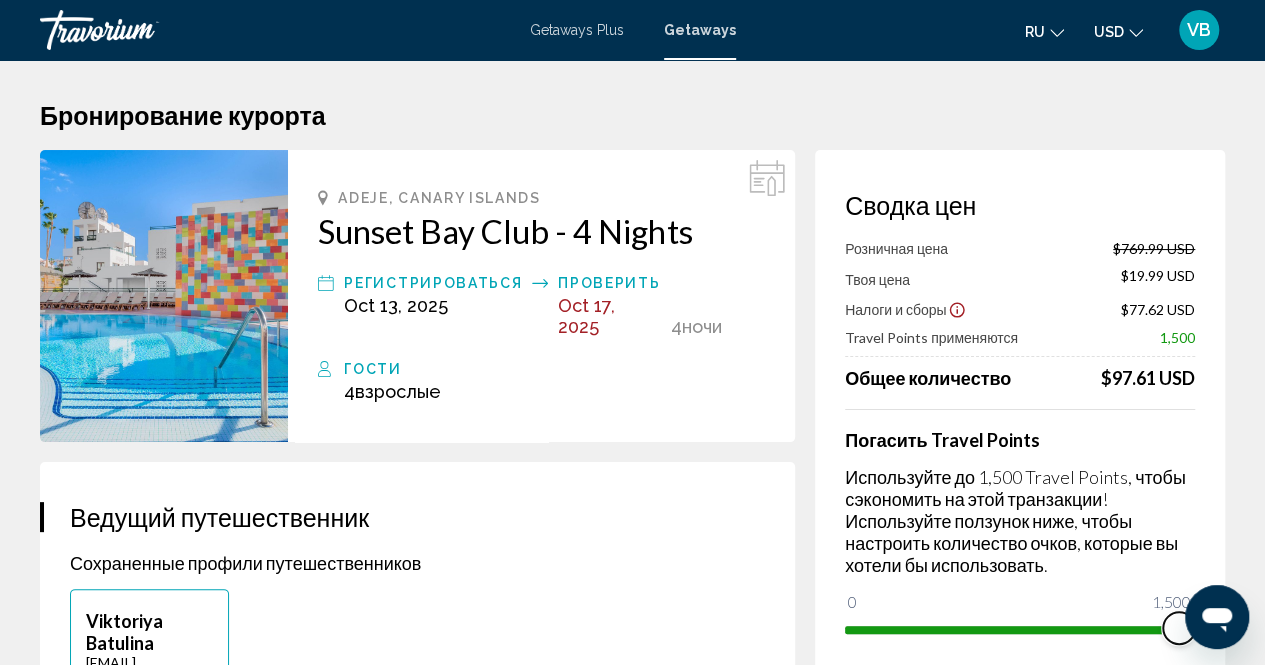 click at bounding box center (1179, 628) 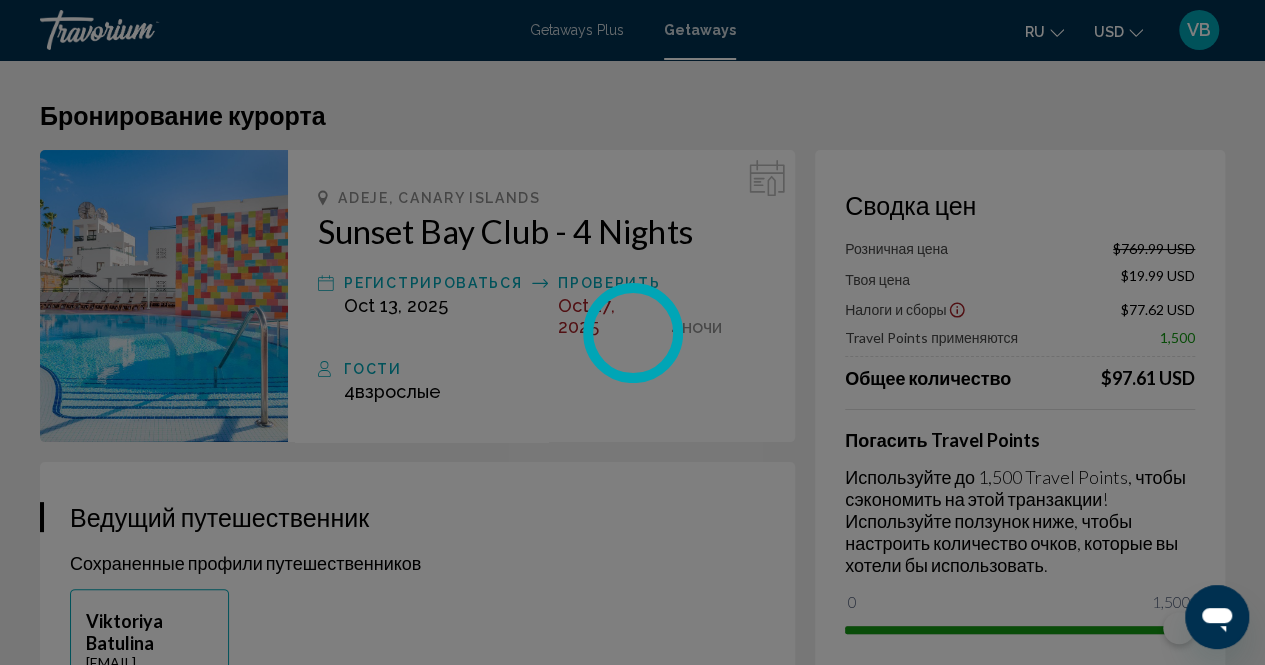 drag, startPoint x: 1174, startPoint y: 625, endPoint x: 1106, endPoint y: 619, distance: 68.26419 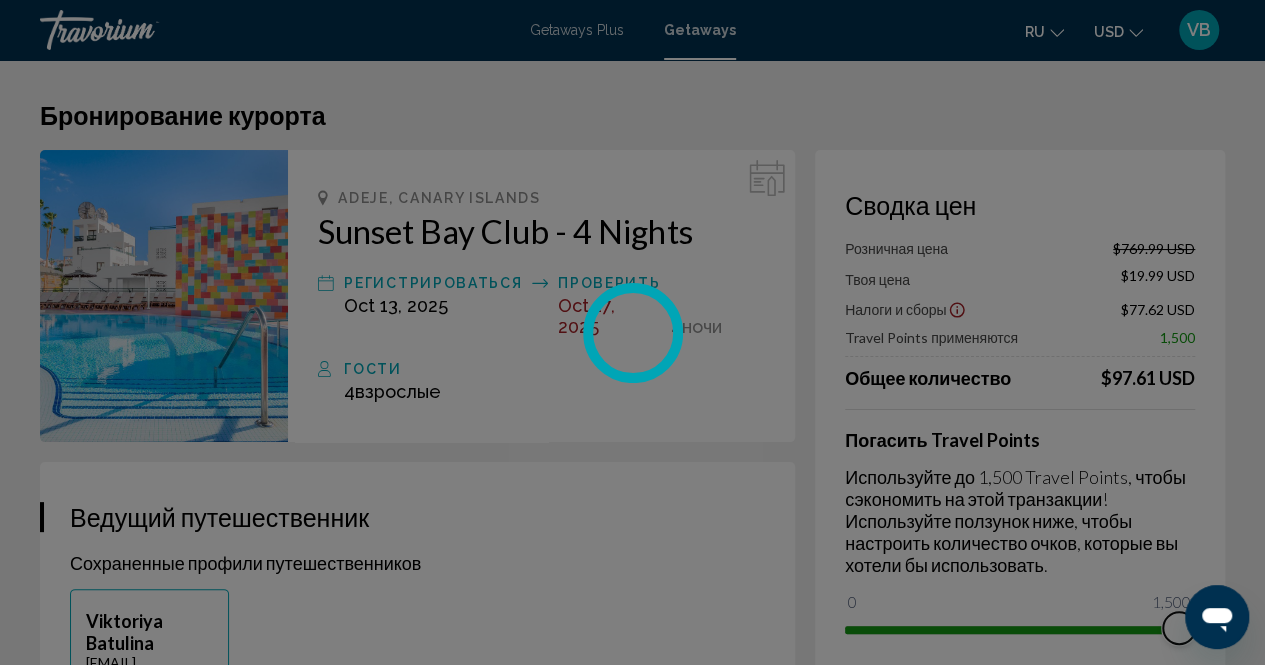 click on "0 1,500 1,500" at bounding box center [1020, 628] 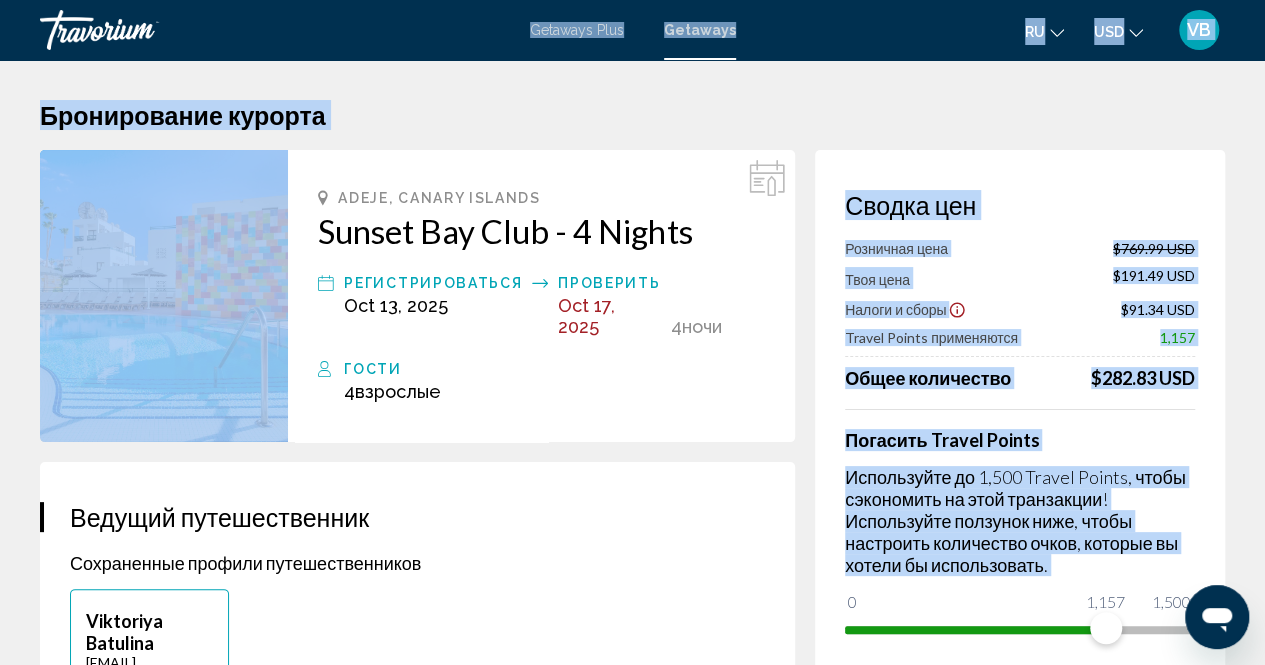 drag, startPoint x: 1099, startPoint y: 578, endPoint x: 1078, endPoint y: 585, distance: 22.135944 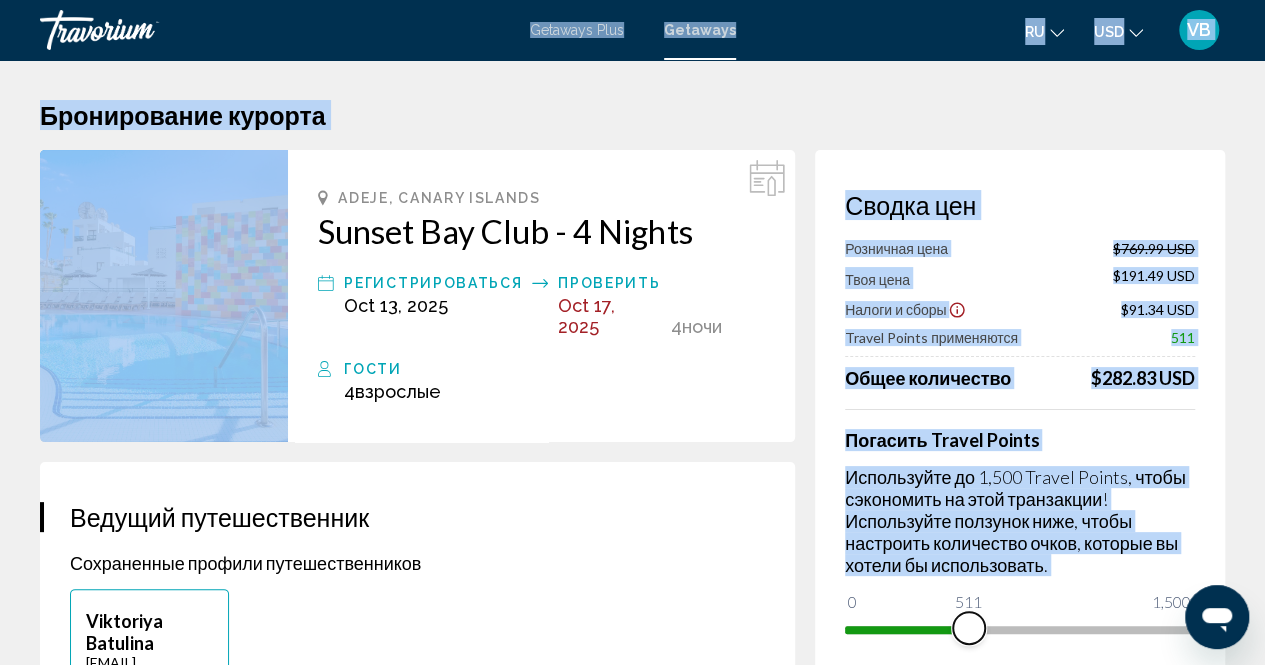 drag, startPoint x: 1100, startPoint y: 622, endPoint x: 969, endPoint y: 646, distance: 133.18033 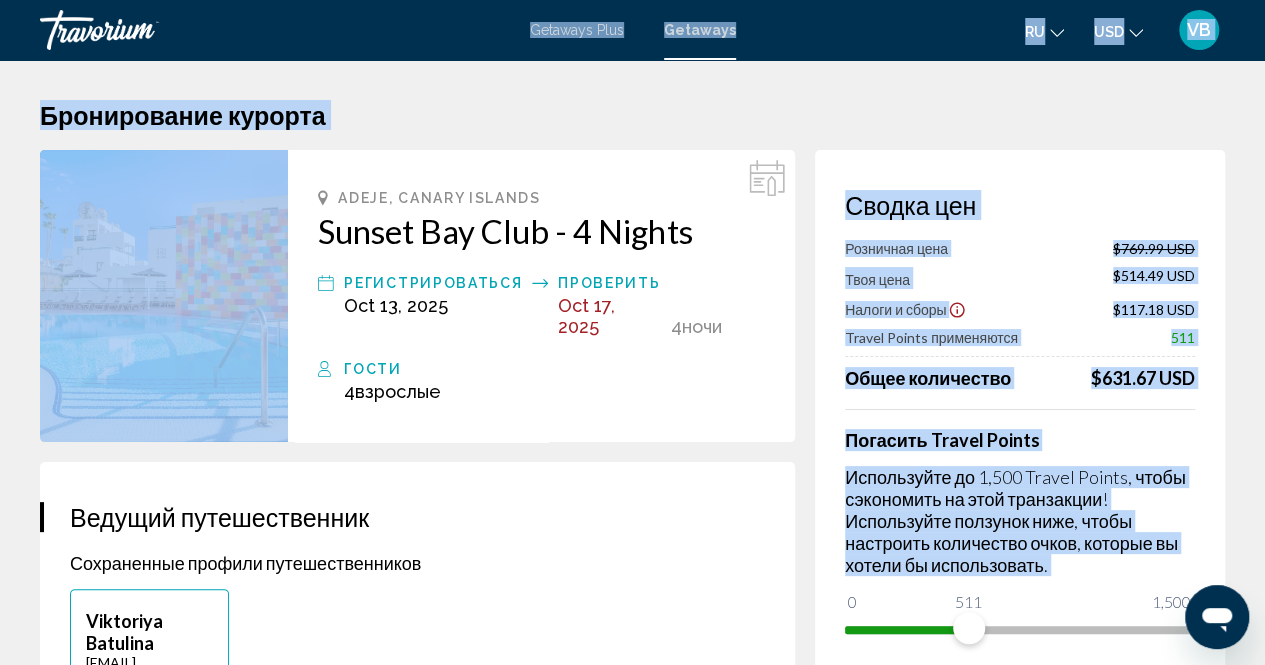 click on "Погасить  Travel Points Используйте до 1,500  Travel Points, чтобы сэкономить на этой транзакции! Используйте ползунок ниже, чтобы настроить количество очков, которые вы хотели бы использовать. 0 1,500 [NUMBER]" at bounding box center [1020, 527] 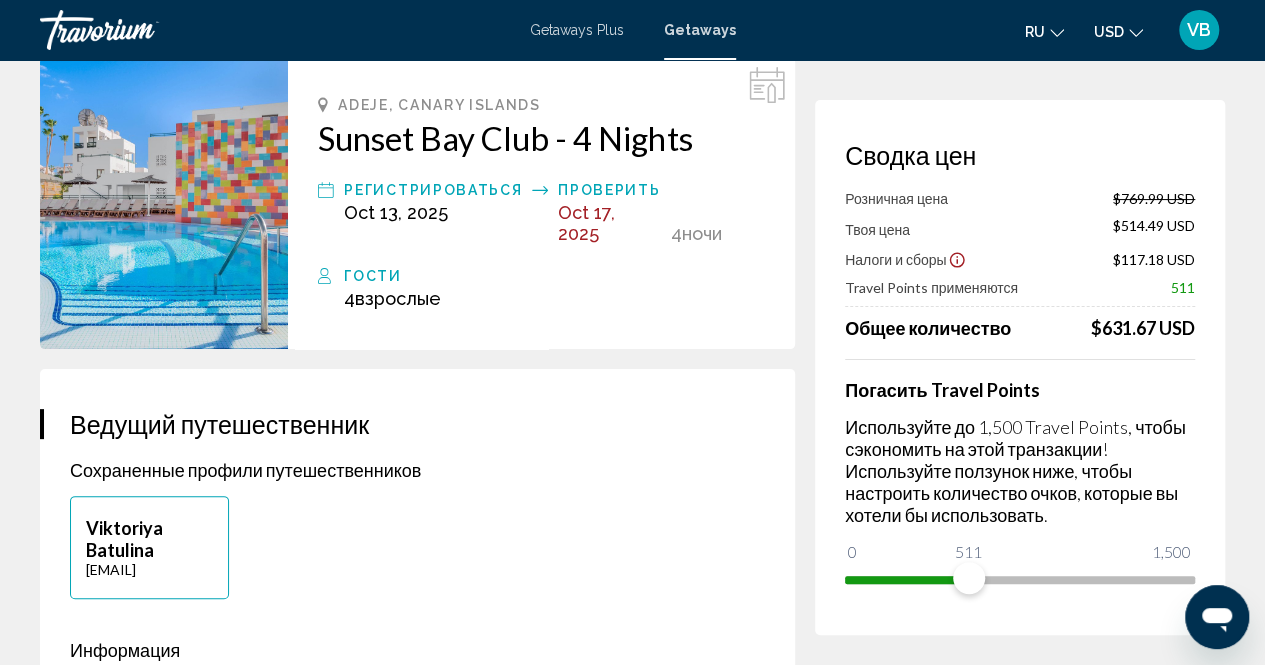 scroll, scrollTop: 0, scrollLeft: 0, axis: both 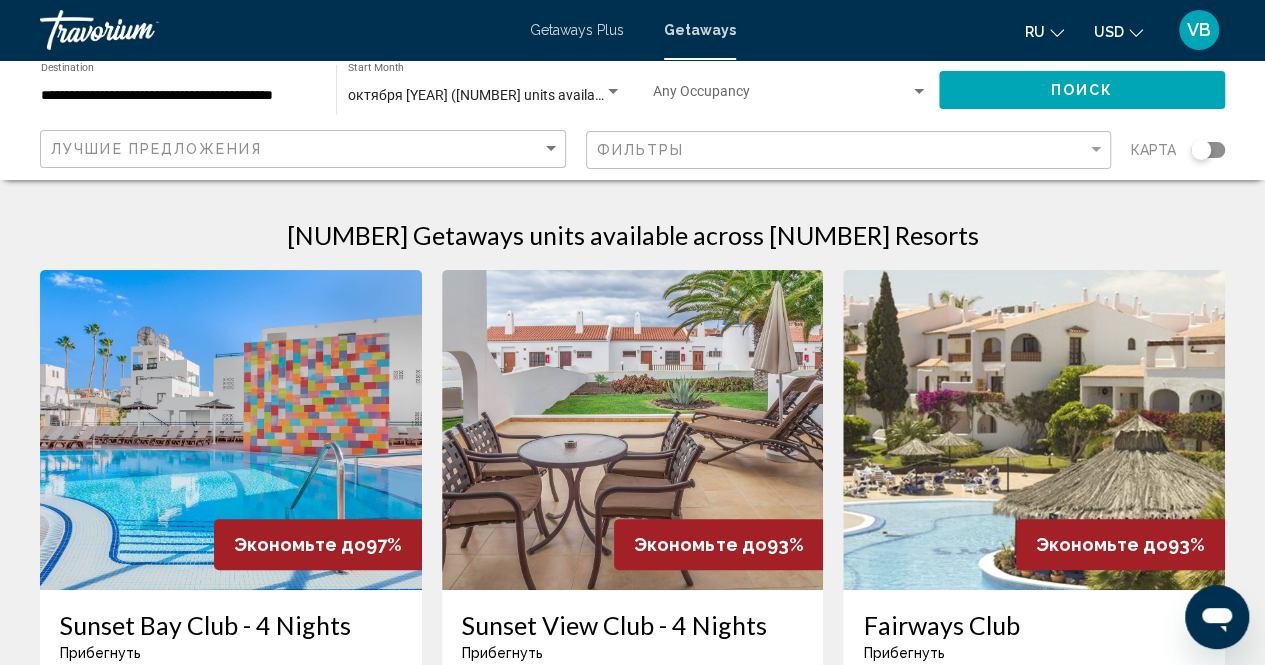 click on "**********" at bounding box center (178, 96) 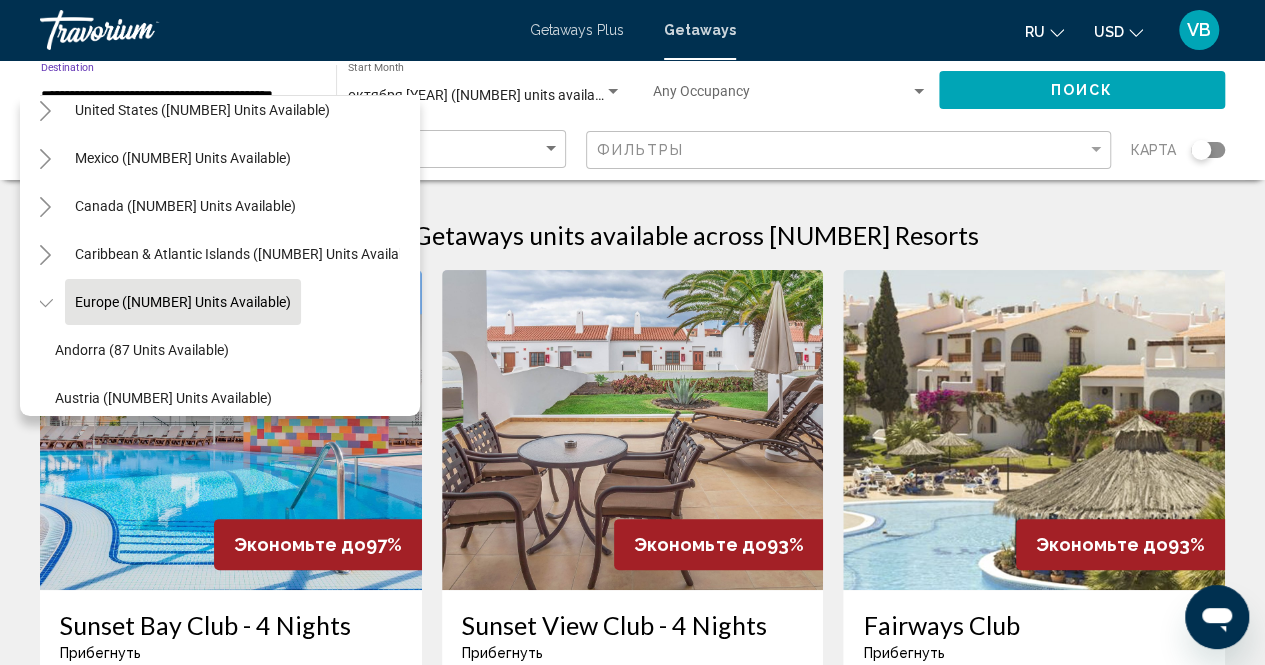 scroll, scrollTop: 0, scrollLeft: 15, axis: horizontal 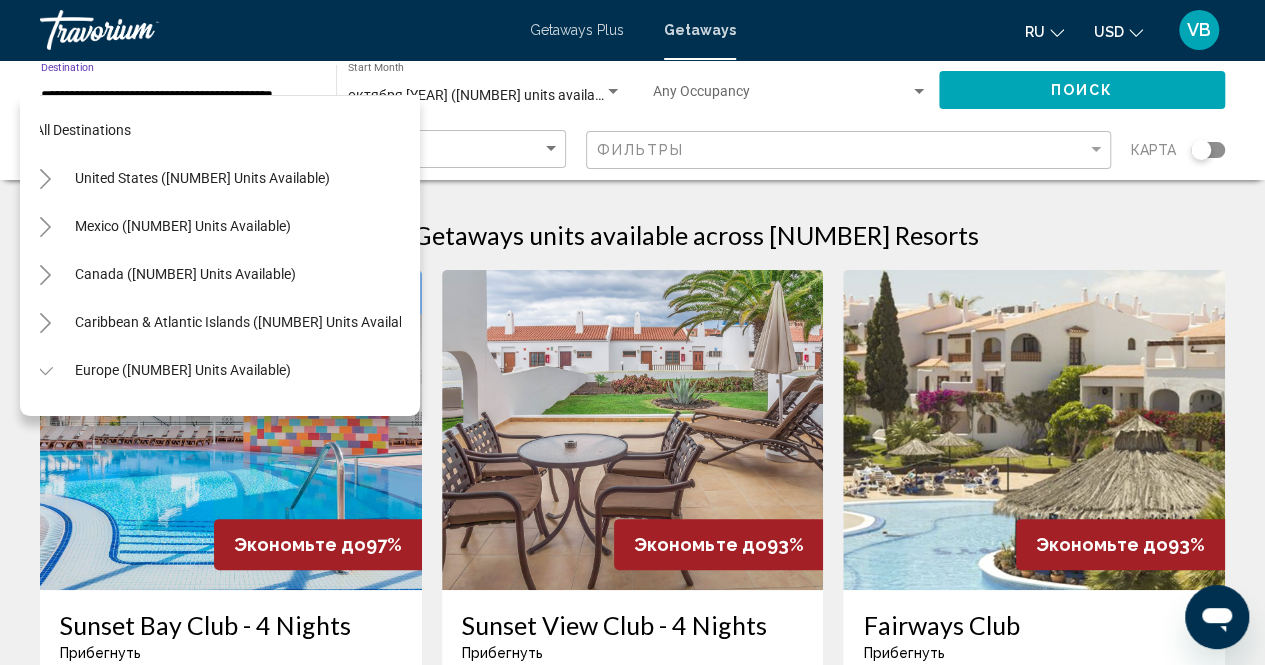 click at bounding box center [140, 30] 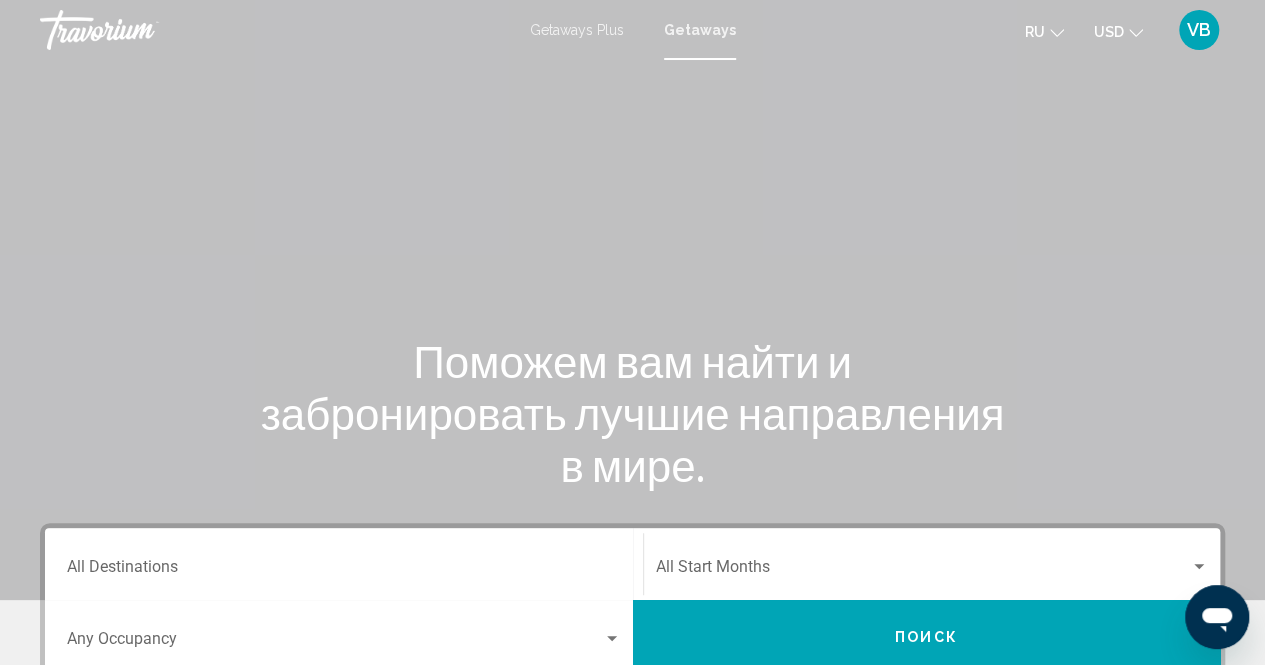 click on "Destination All Destinations" at bounding box center (344, 571) 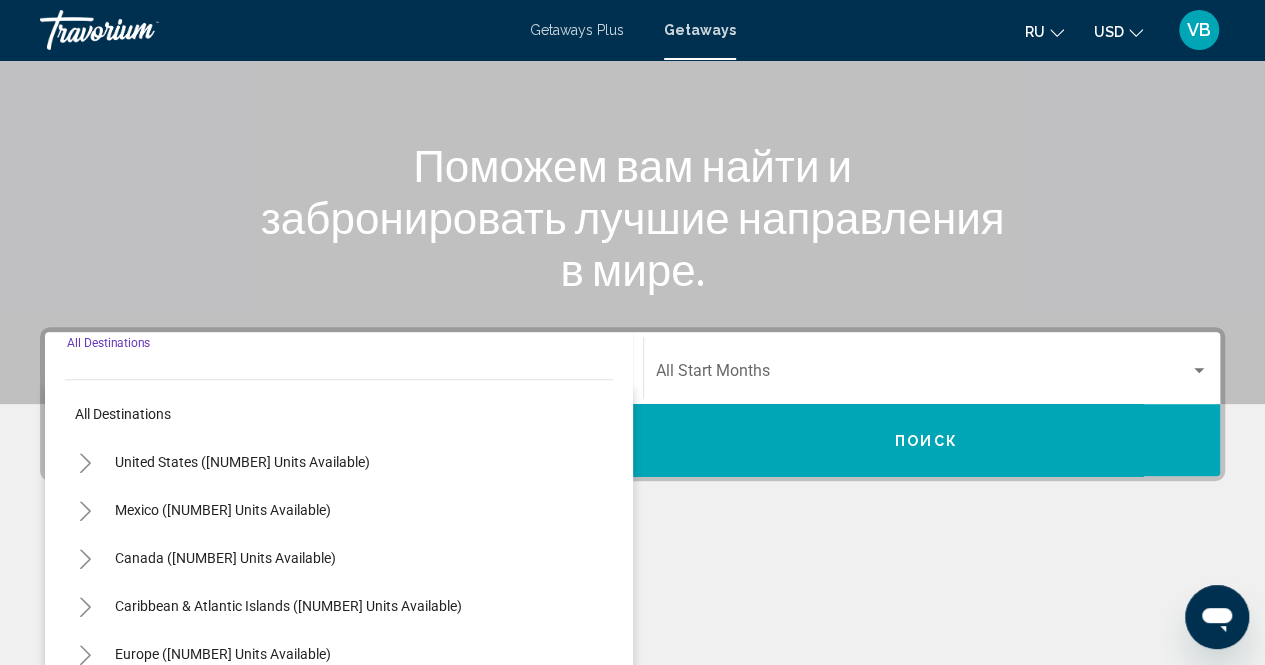 scroll, scrollTop: 456, scrollLeft: 0, axis: vertical 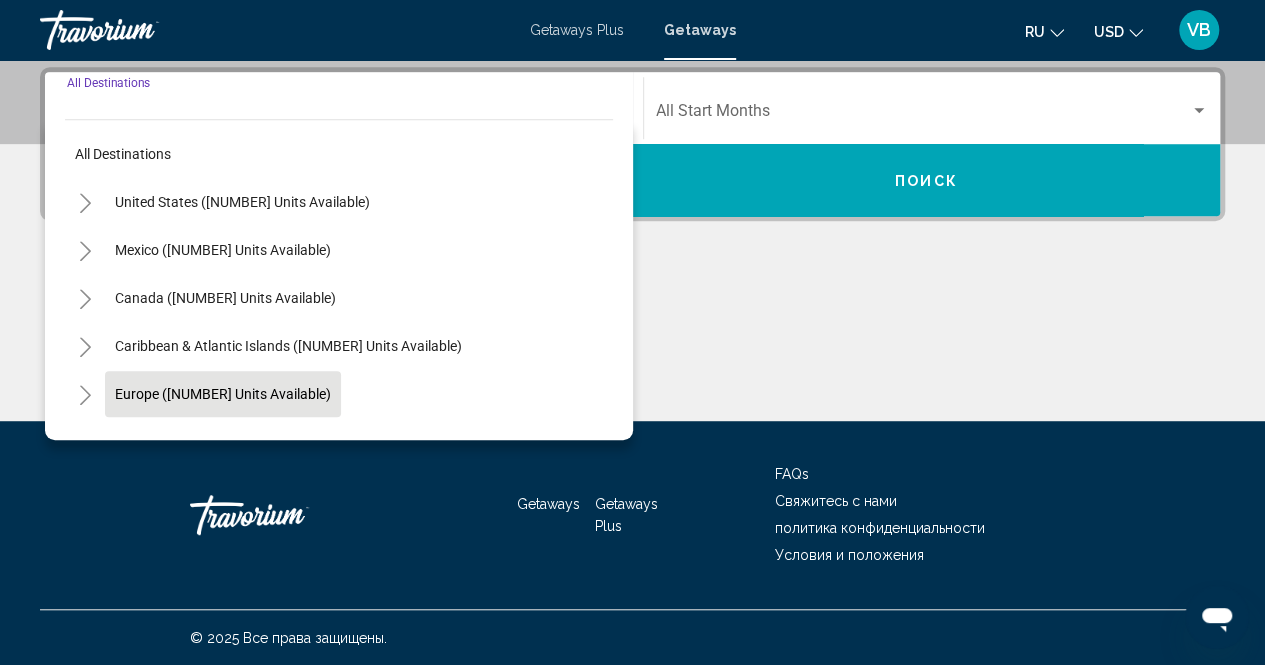 click on "Europe ([NUMBER] units available)" at bounding box center (229, 442) 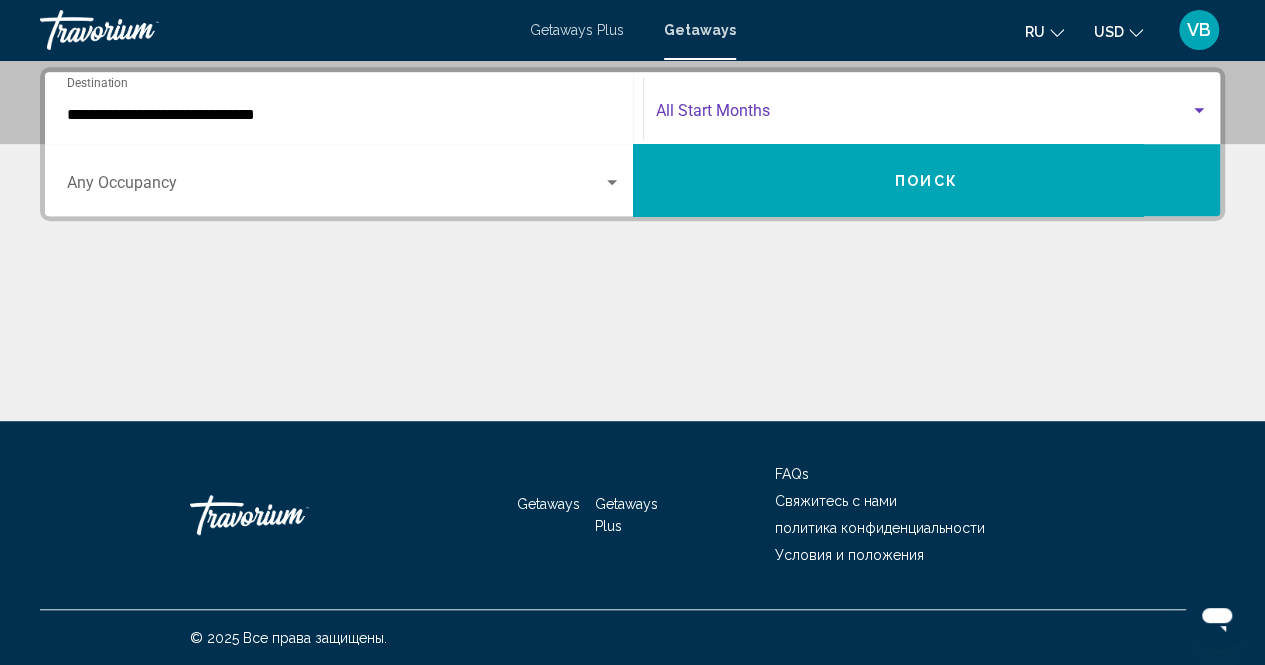click at bounding box center [923, 115] 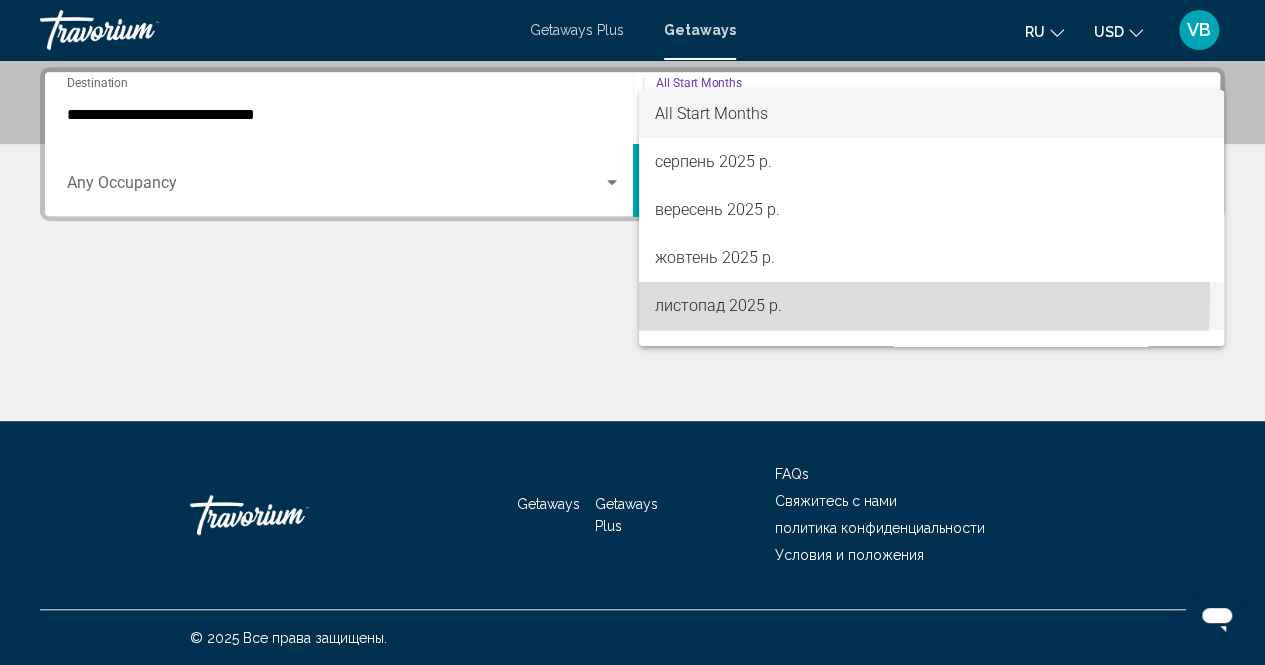 click on "листопад 2025 р." at bounding box center [931, 306] 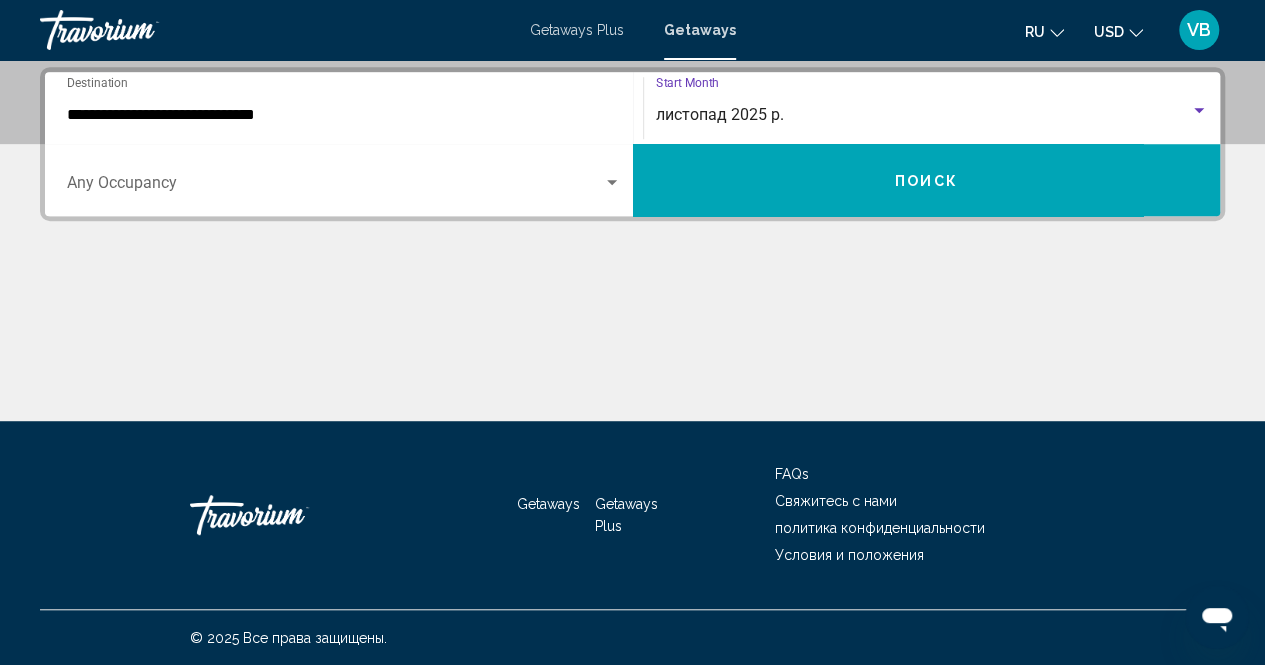 click on "Поиск" at bounding box center (927, 180) 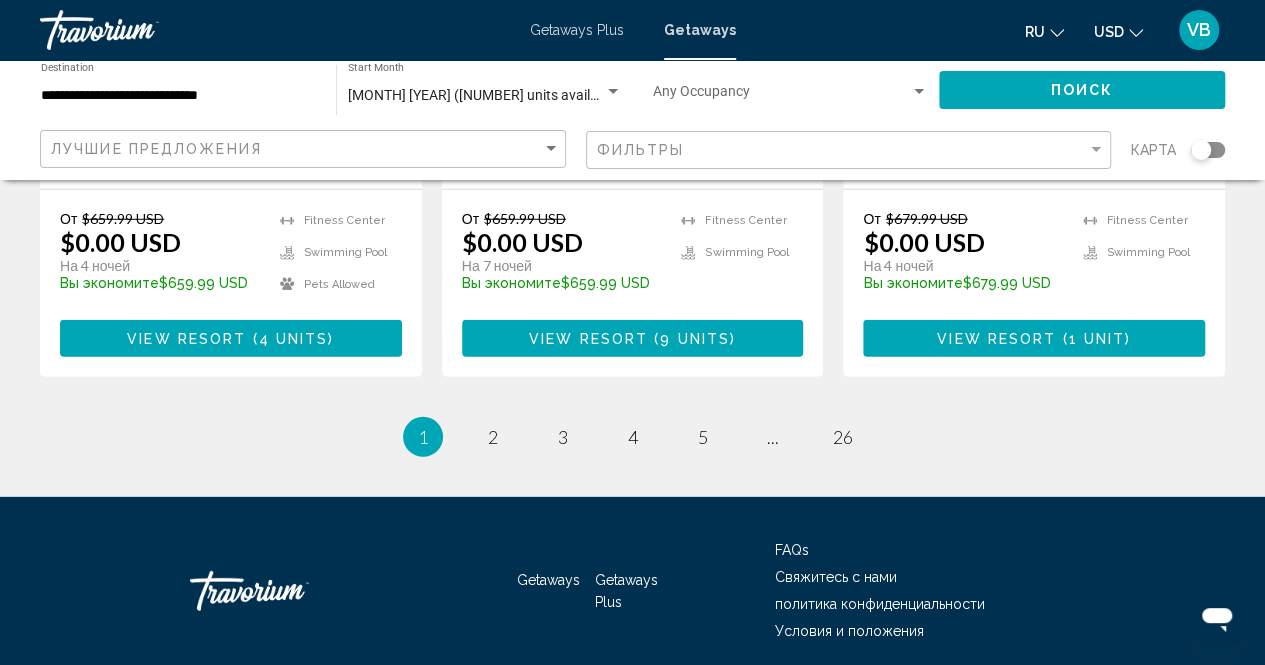 scroll, scrollTop: 2742, scrollLeft: 0, axis: vertical 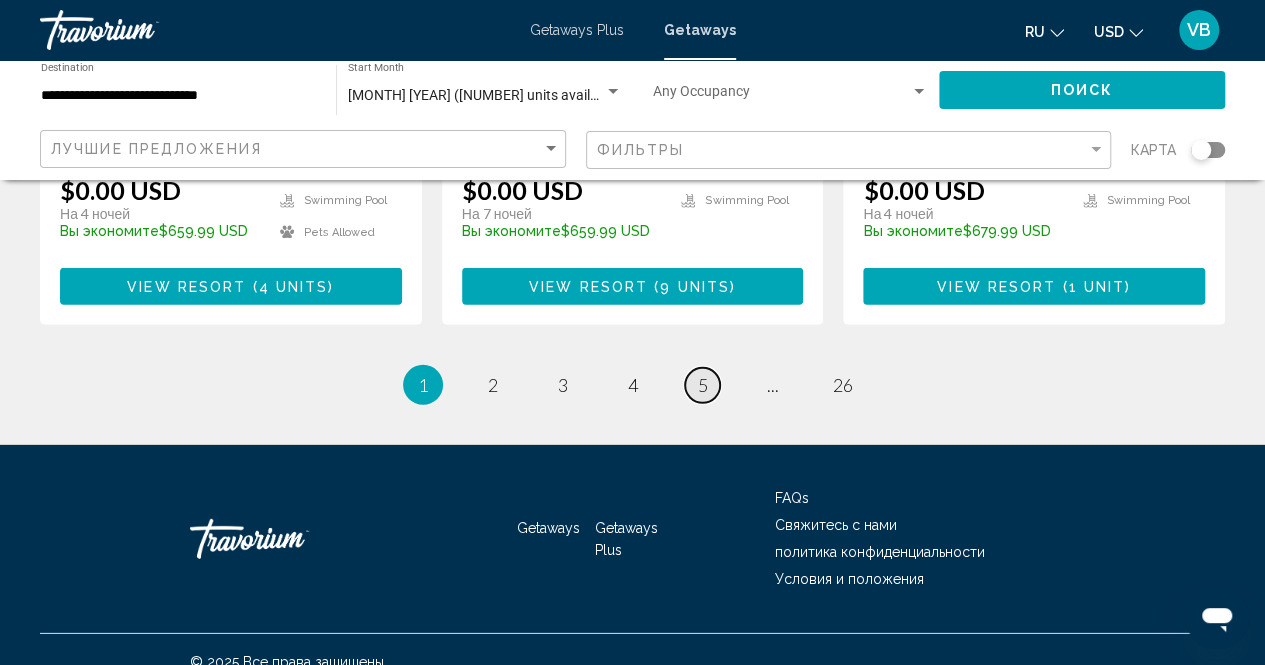 click on "5" at bounding box center (703, 385) 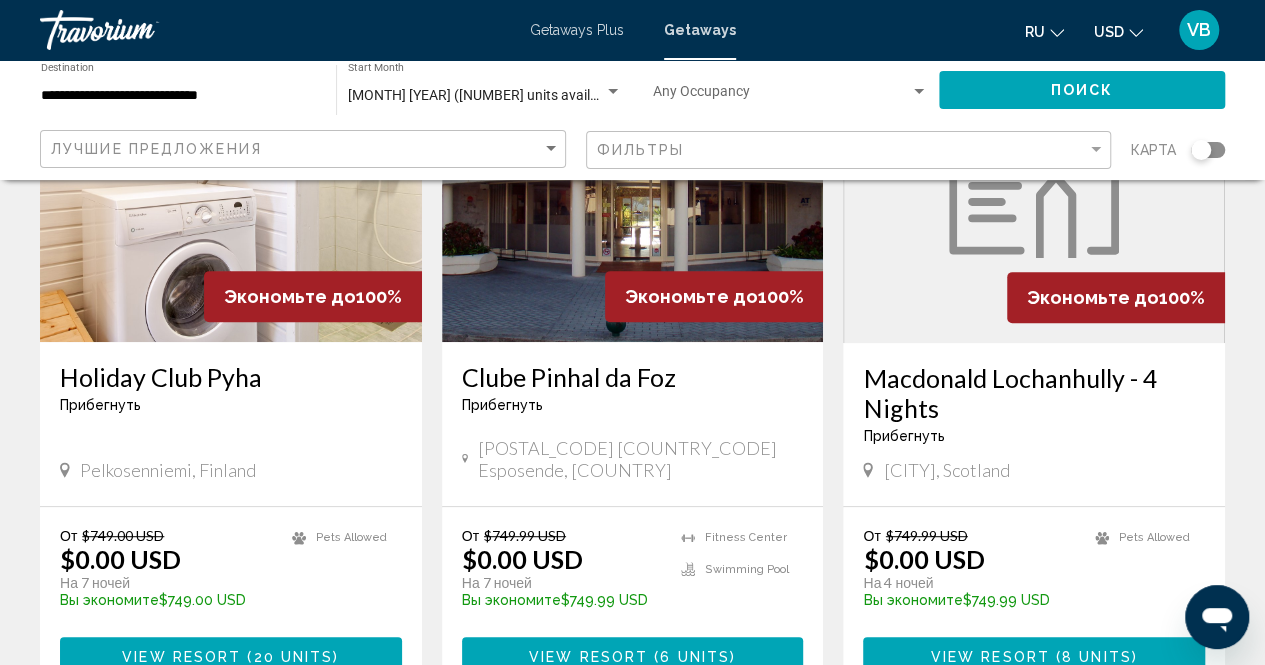 scroll, scrollTop: 300, scrollLeft: 0, axis: vertical 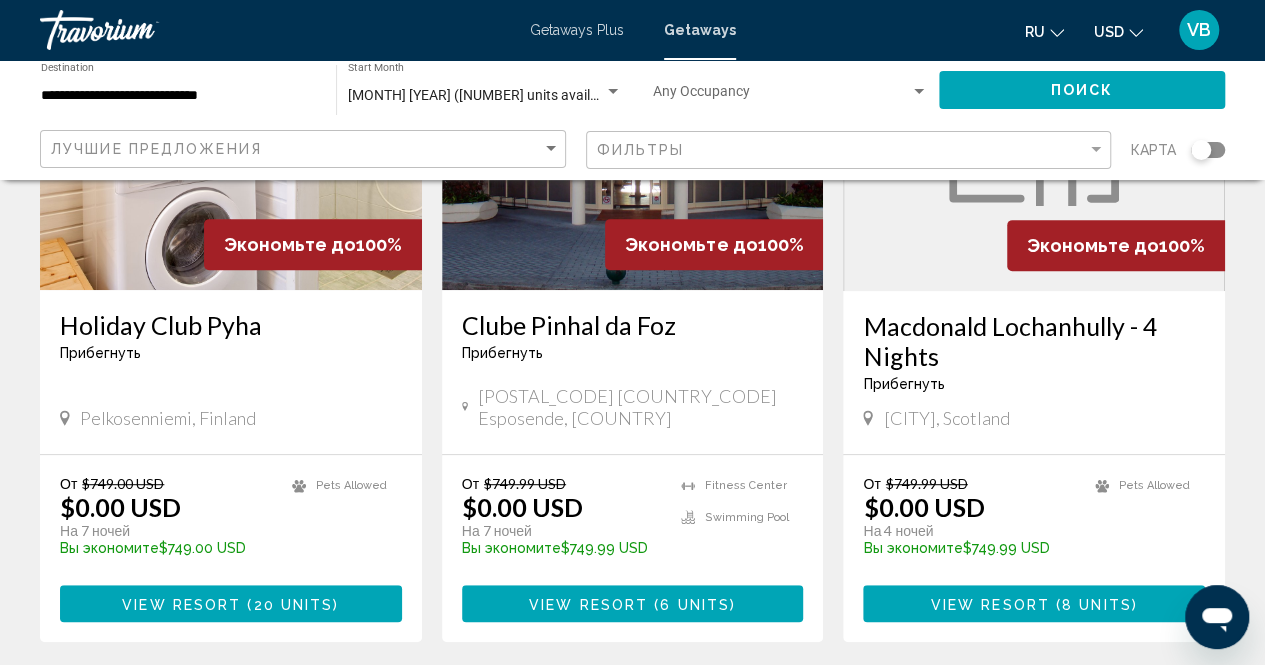 click on "View Resort" at bounding box center [588, 604] 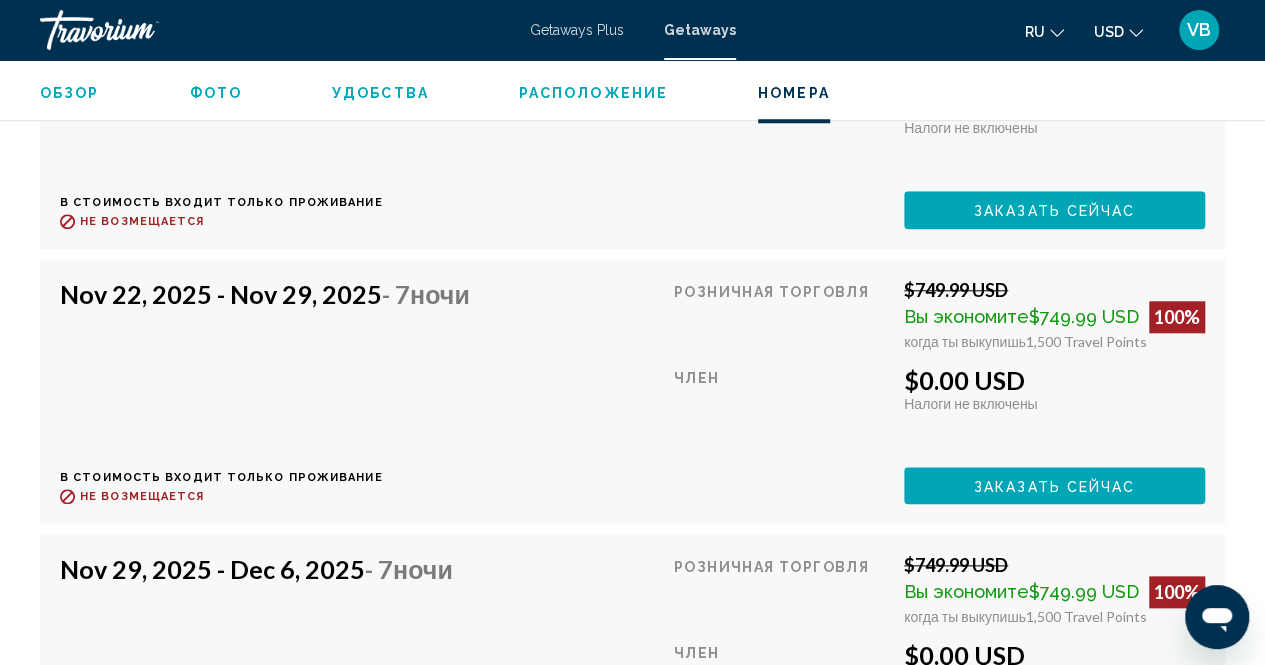 scroll, scrollTop: 4603, scrollLeft: 0, axis: vertical 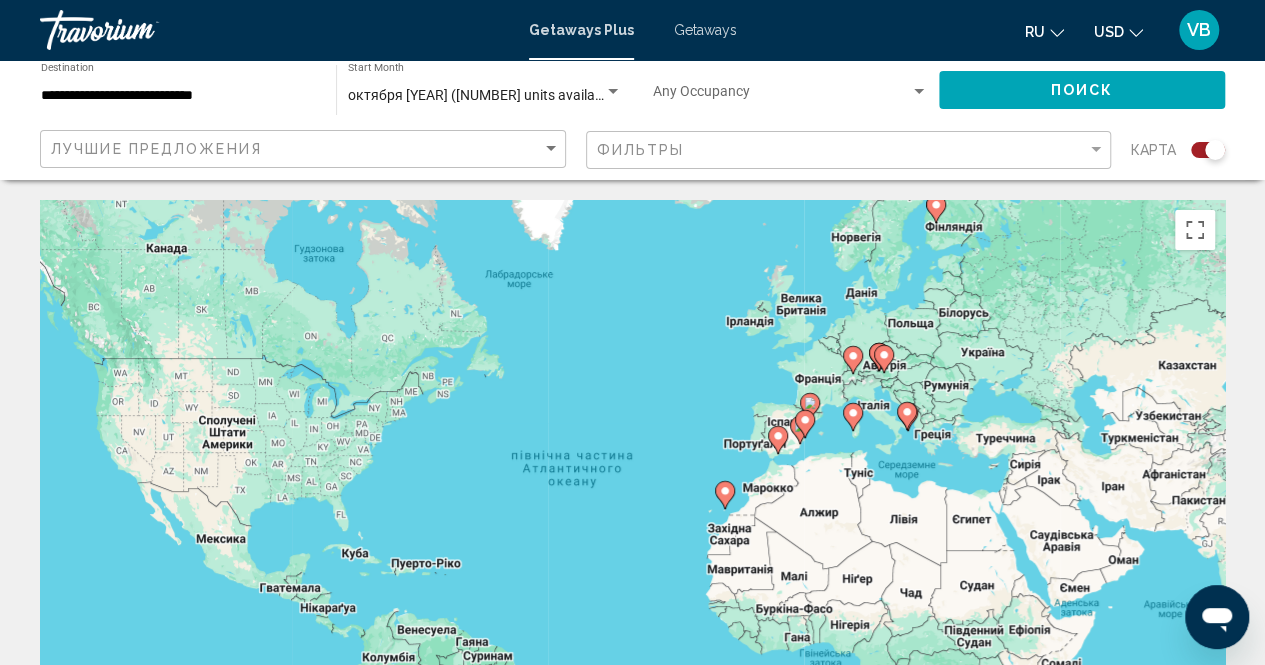click at bounding box center (140, 30) 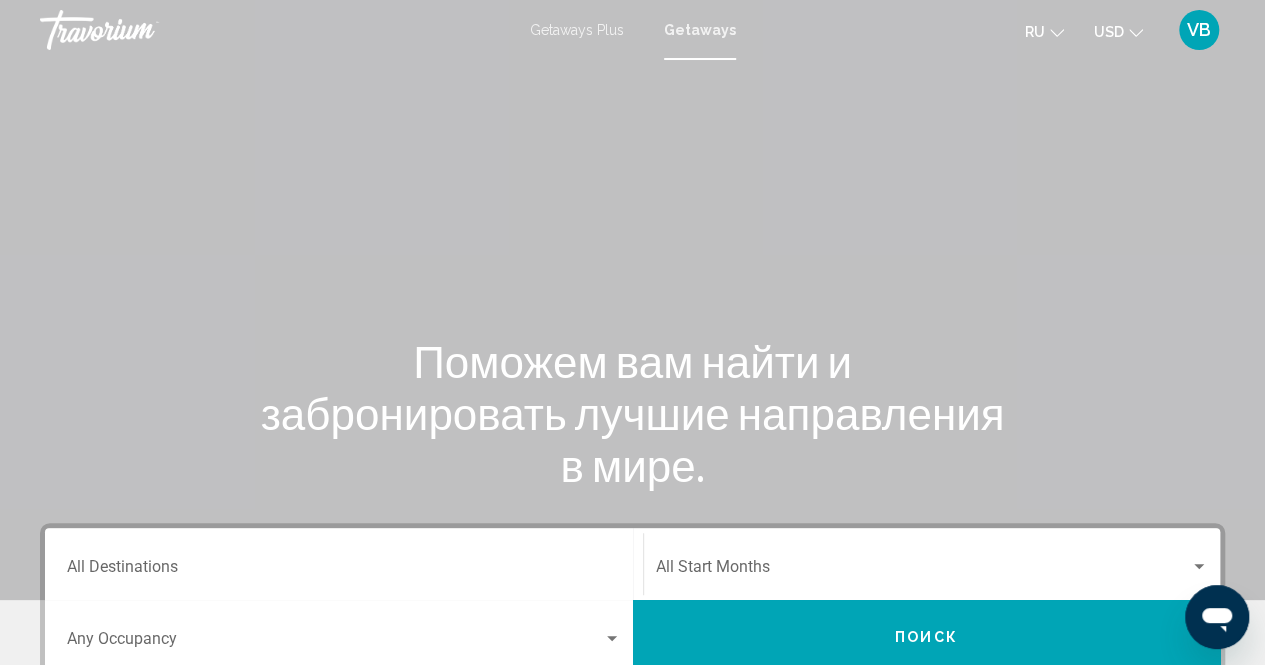 click at bounding box center (140, 30) 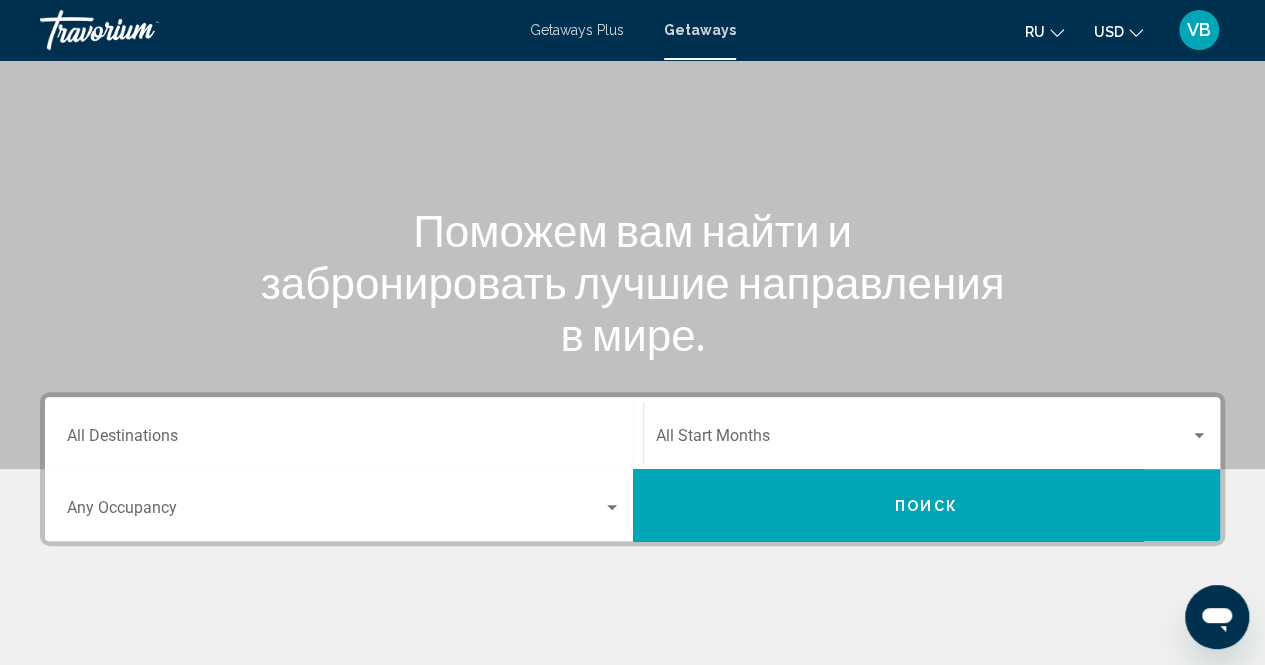 scroll, scrollTop: 0, scrollLeft: 0, axis: both 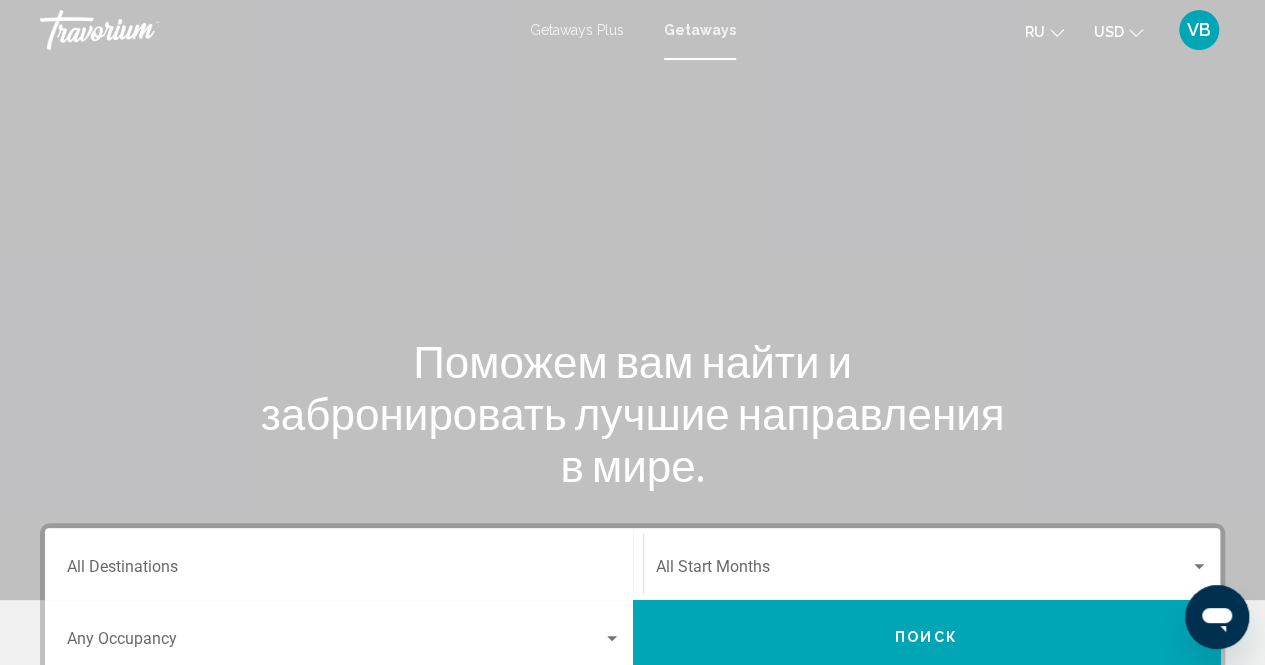 click at bounding box center [140, 30] 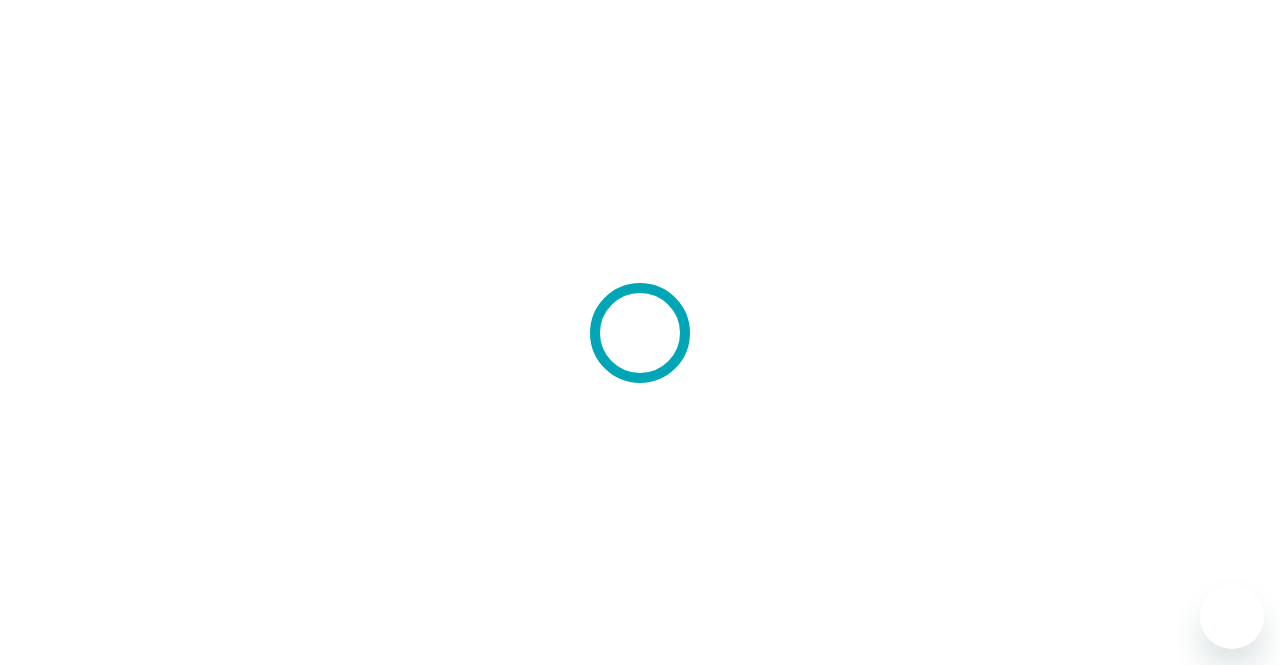 scroll, scrollTop: 0, scrollLeft: 0, axis: both 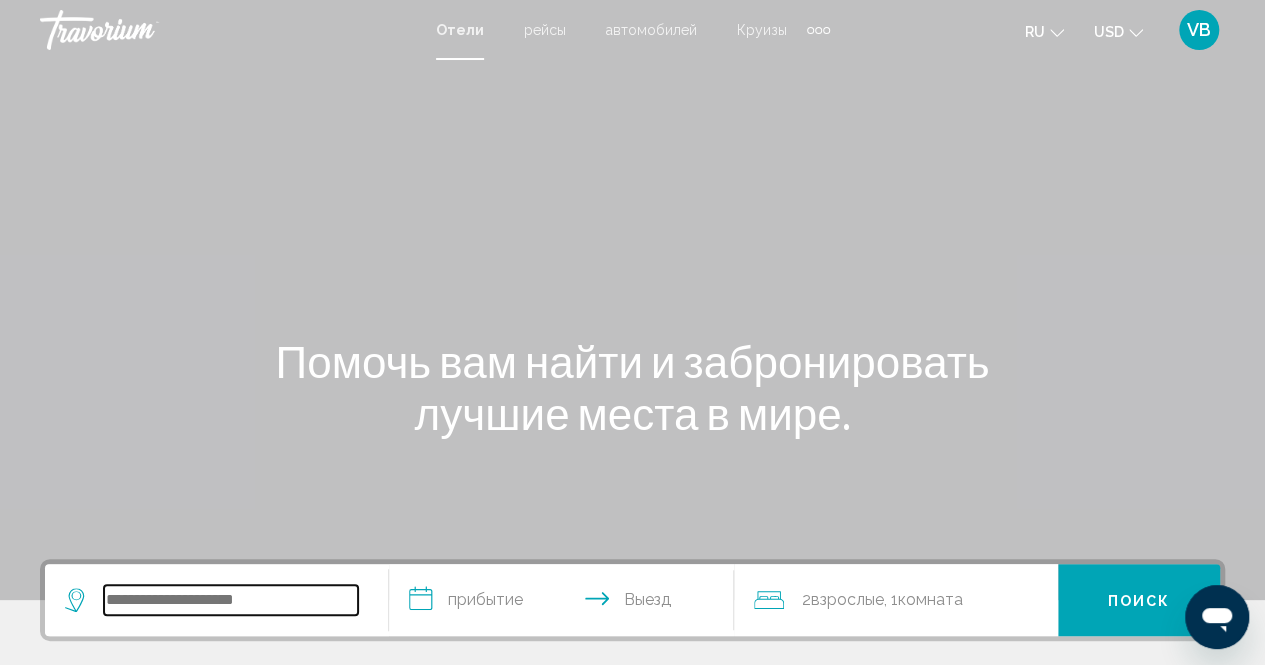 click at bounding box center (231, 600) 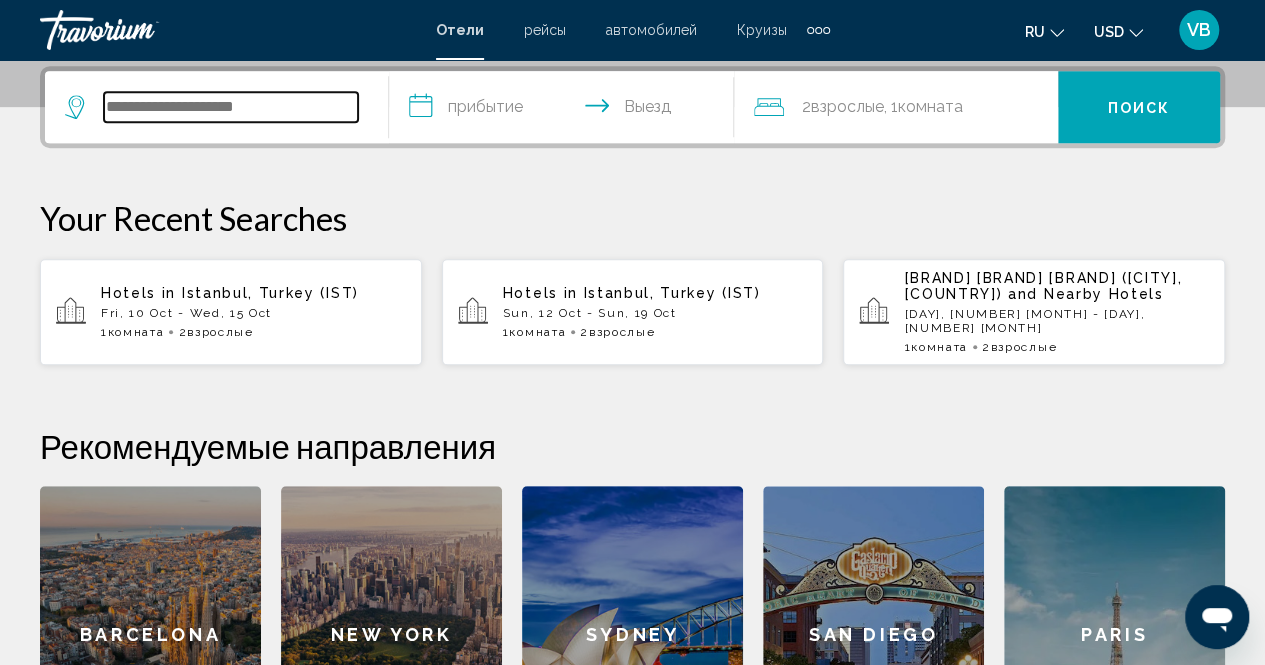 scroll, scrollTop: 494, scrollLeft: 0, axis: vertical 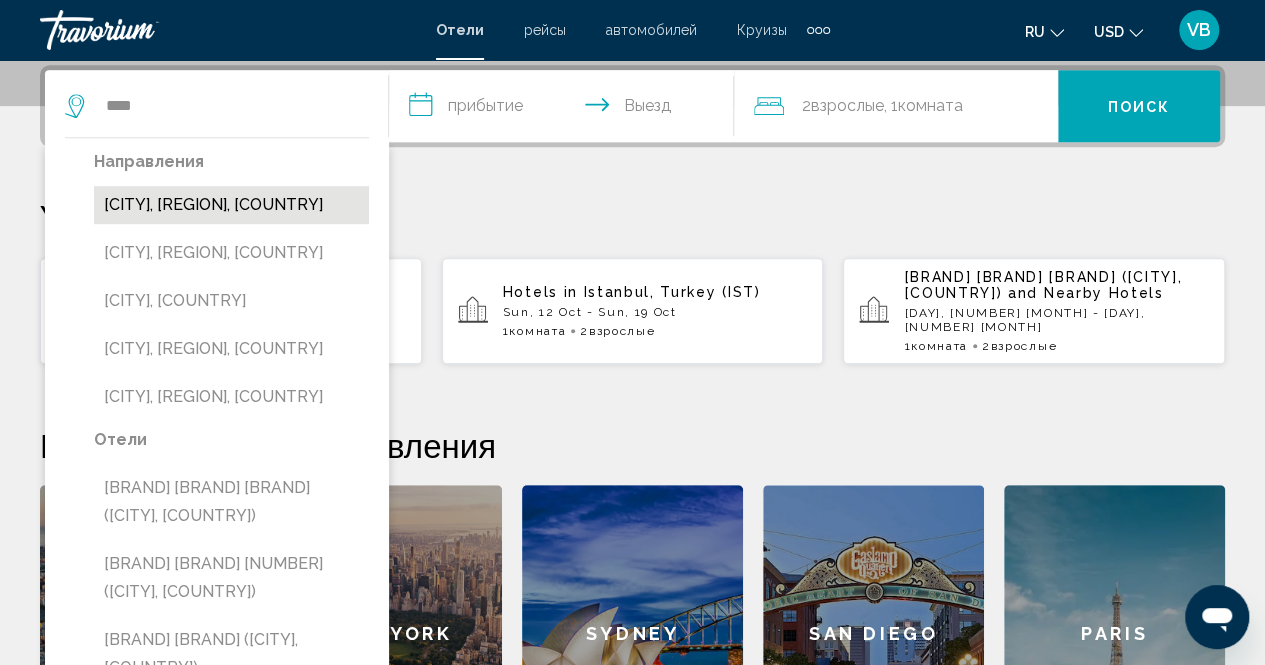 click on "Bansko, Rhodopes, Bulgaria" at bounding box center (231, 205) 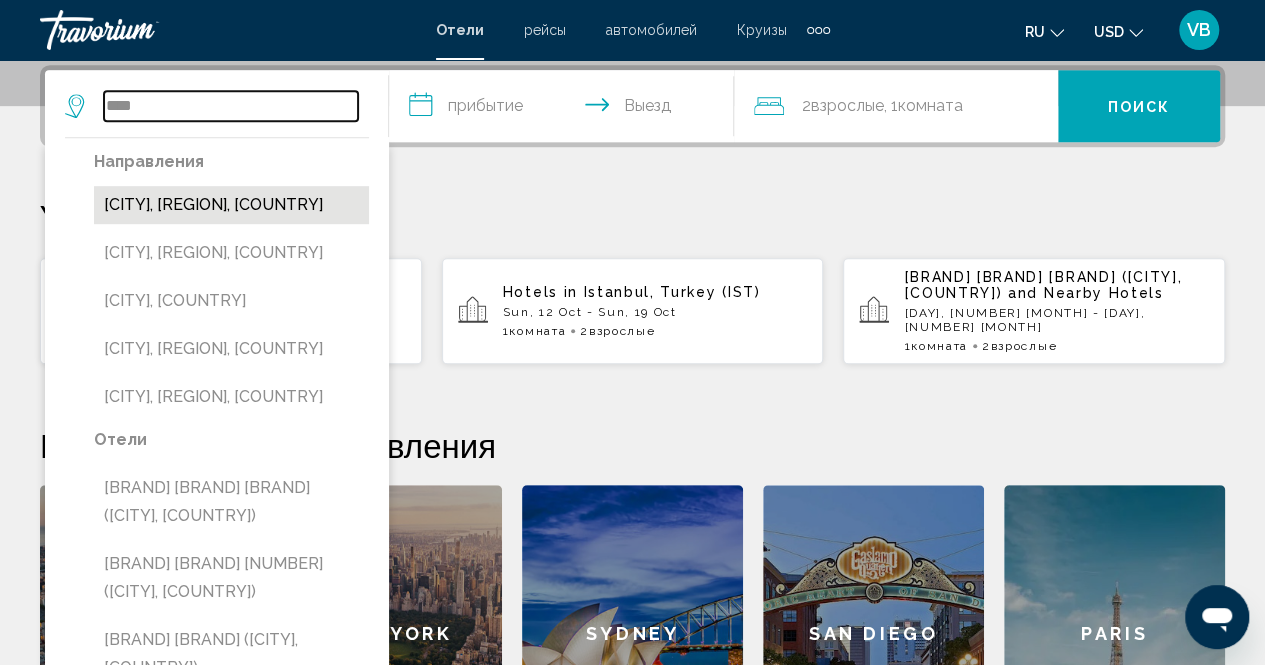 type on "**********" 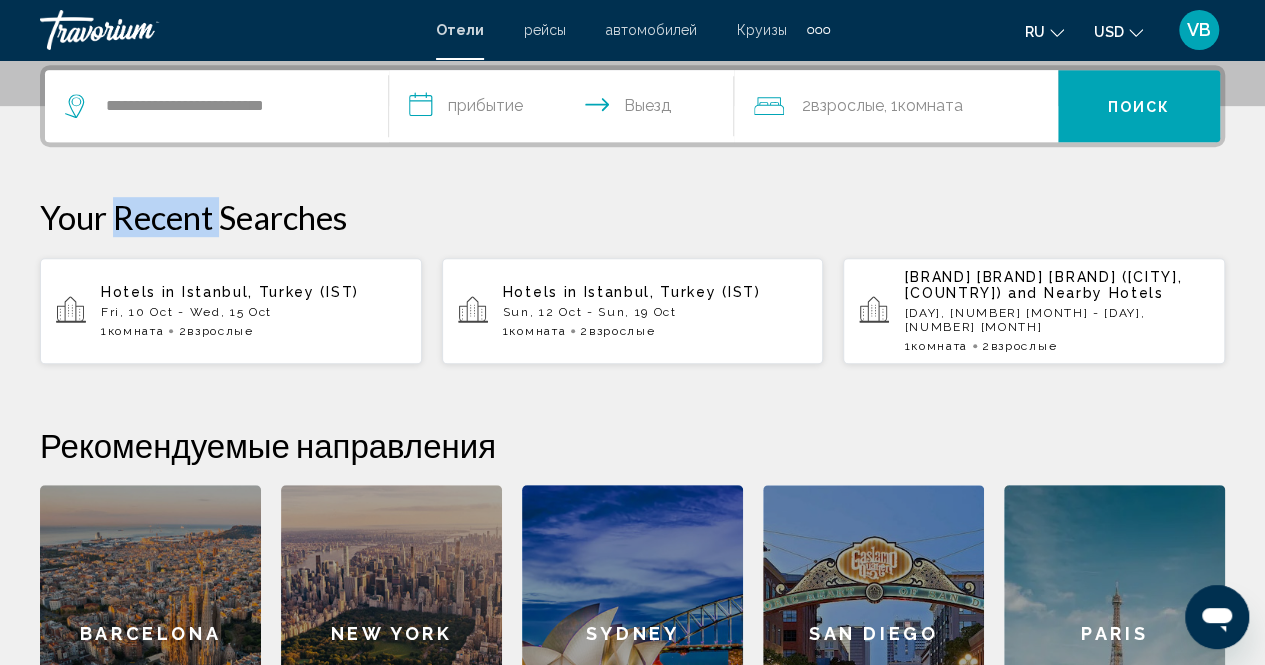 click on "Your Recent Searches" at bounding box center [632, 217] 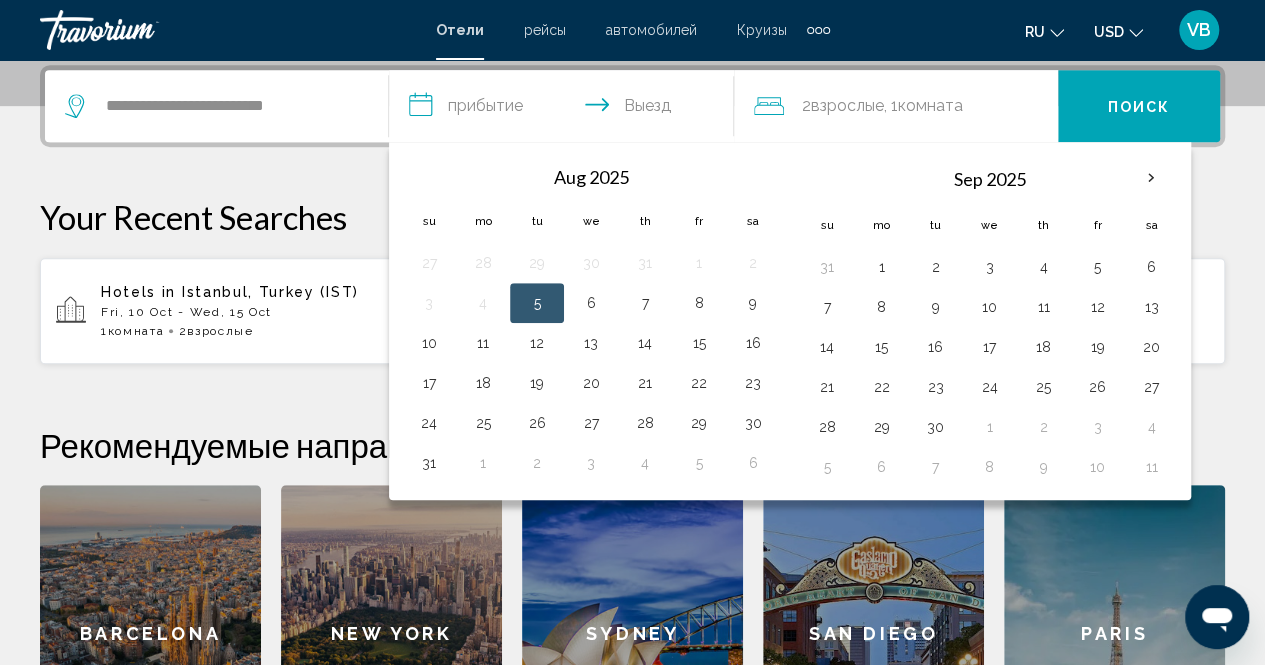 click on "**********" at bounding box center [565, 109] 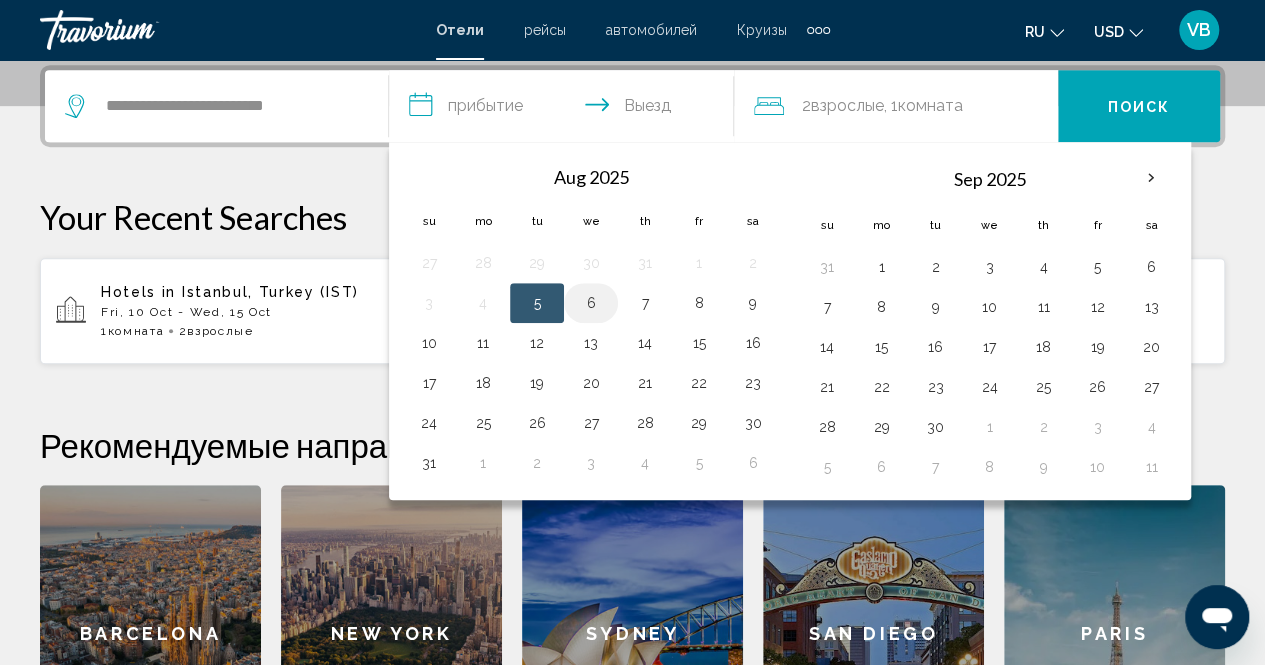 click on "6" at bounding box center (591, 303) 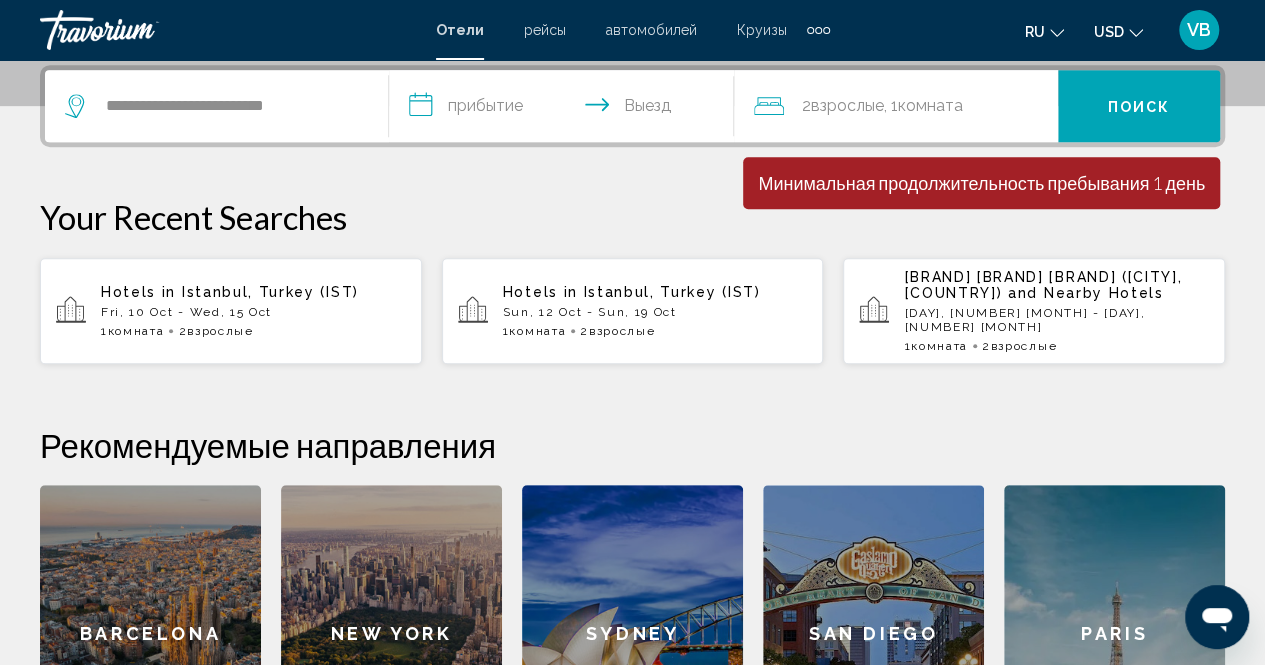 click on "**********" at bounding box center (565, 109) 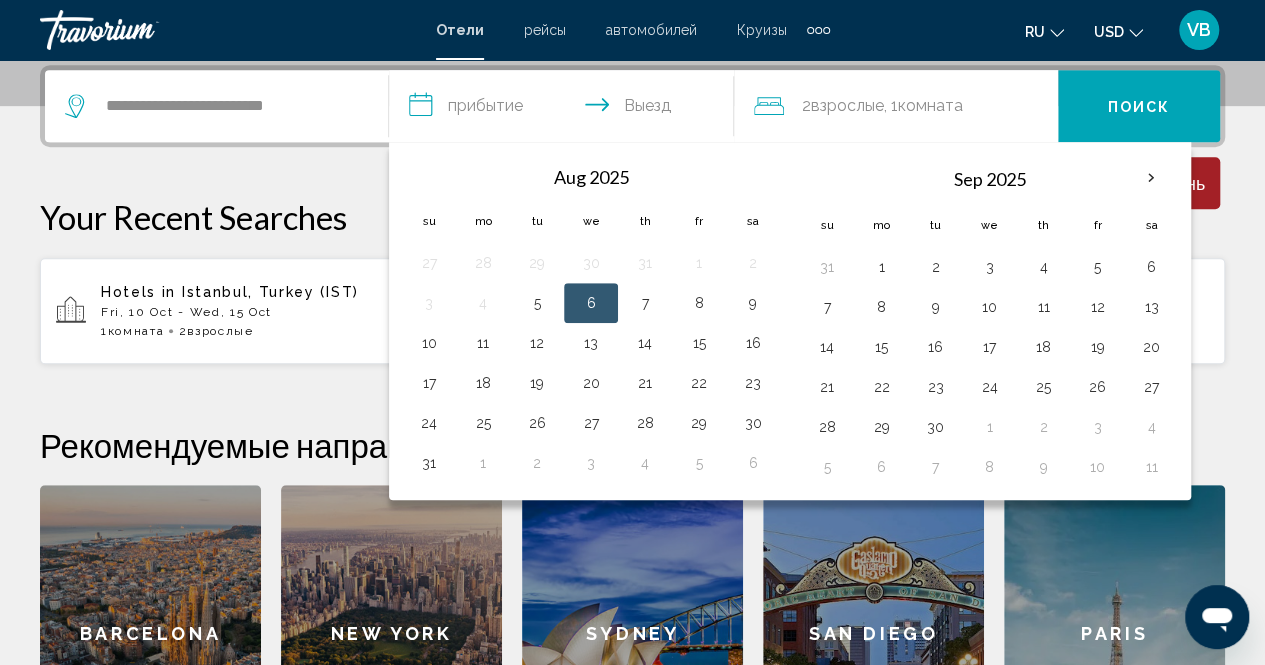 click on "6" at bounding box center [591, 303] 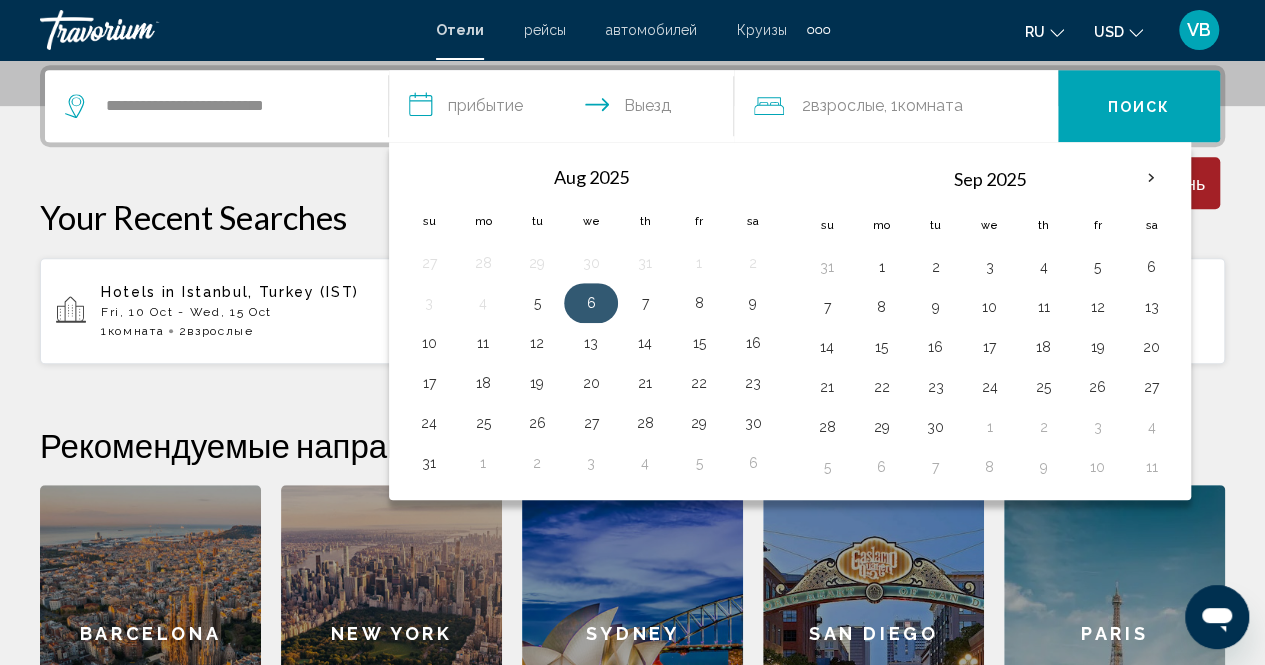 click on "6" at bounding box center (591, 303) 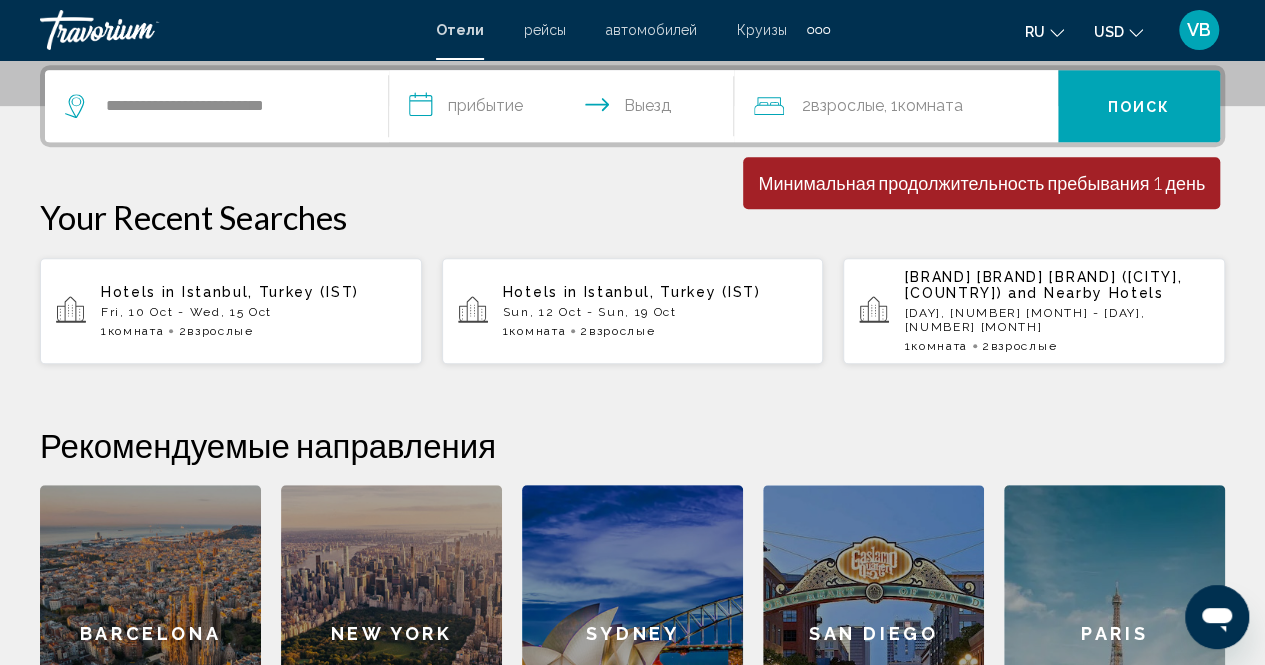 click on "**********" at bounding box center [565, 109] 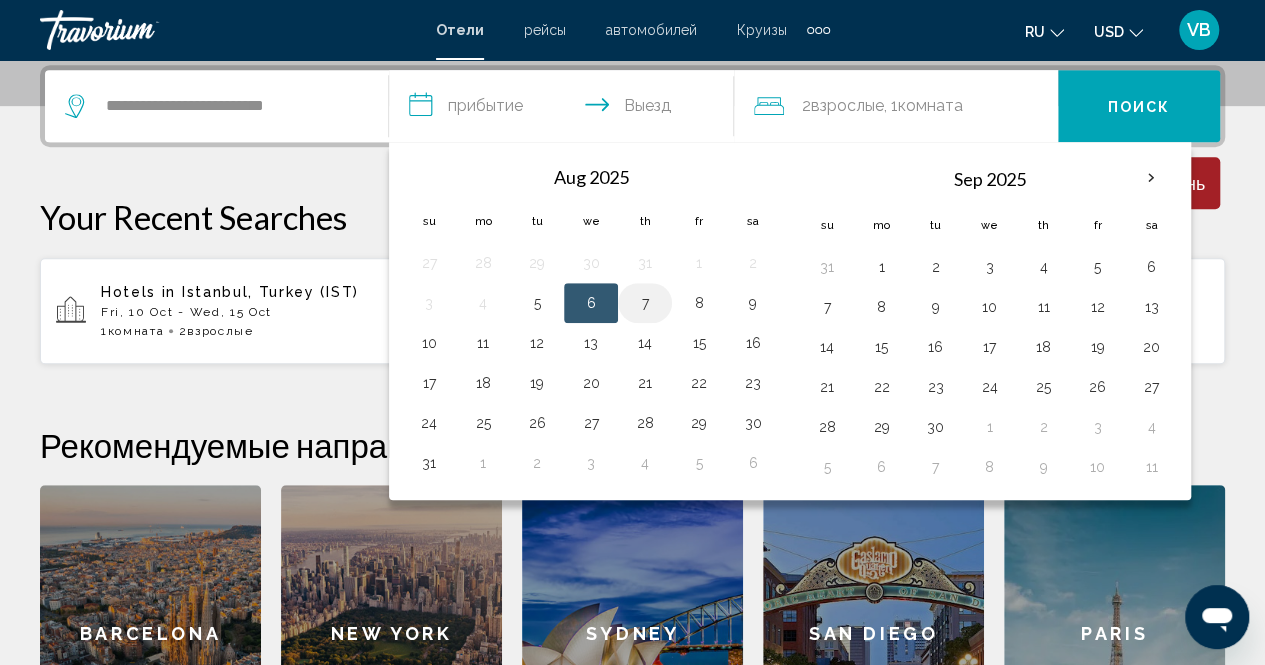 click on "7" at bounding box center (645, 303) 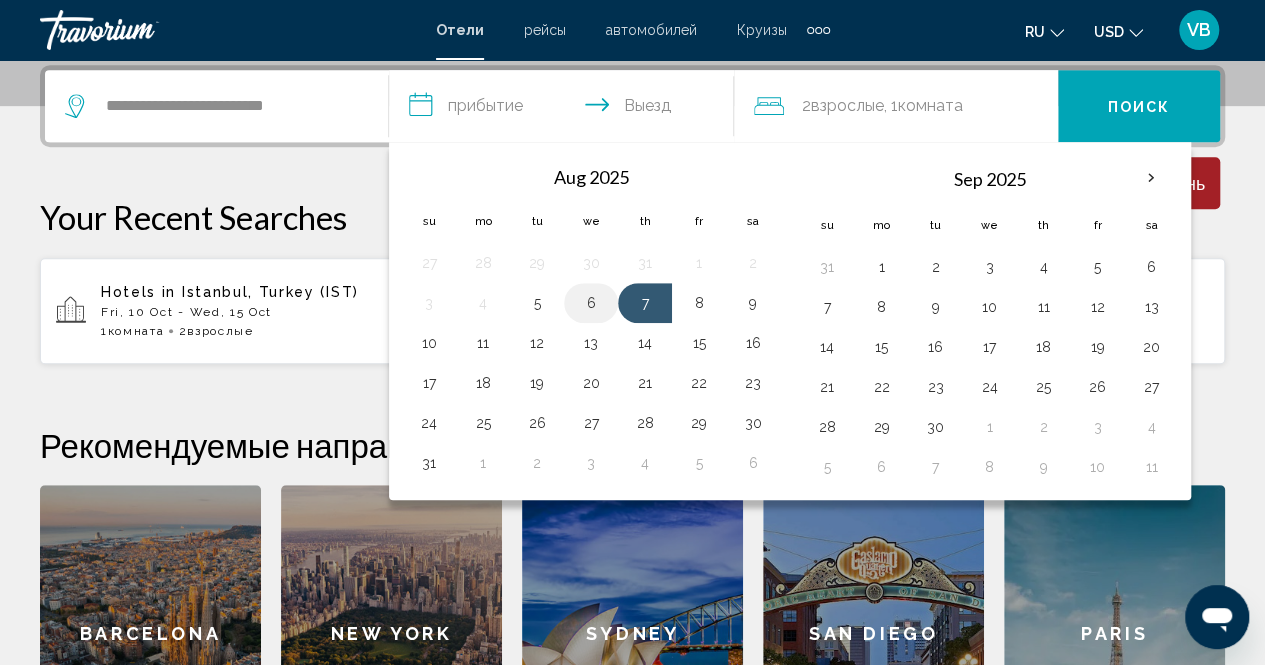click on "6" at bounding box center [591, 303] 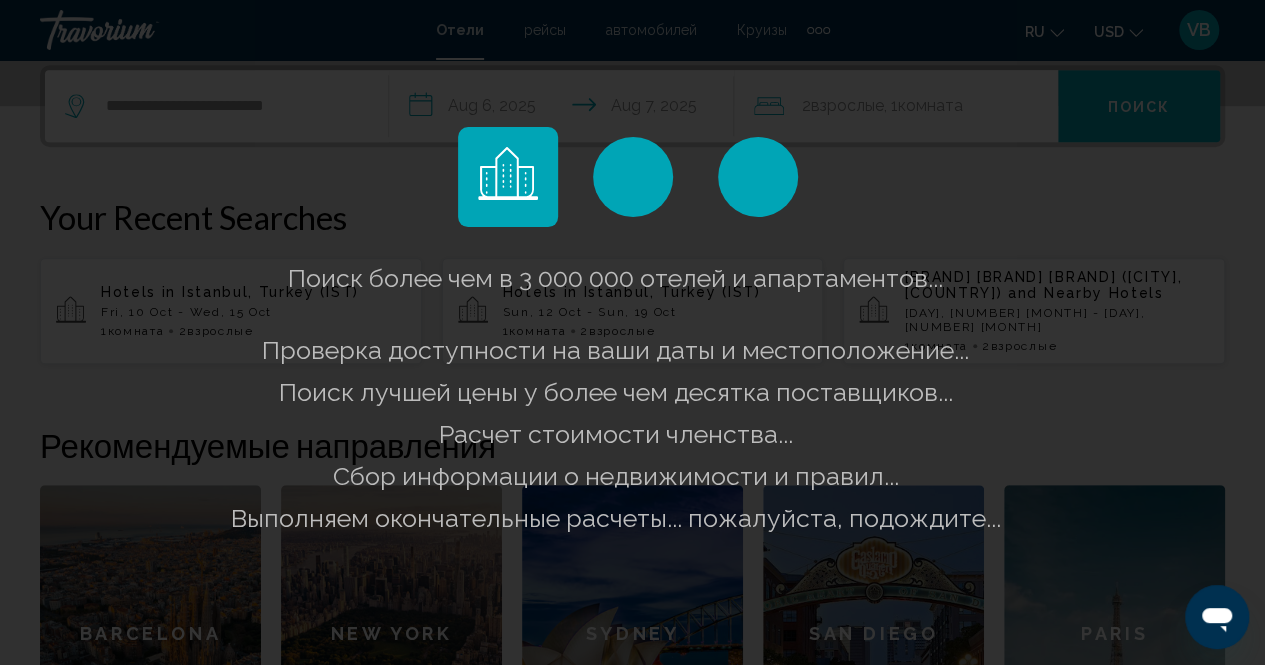 click on "Поиск более чем в 3 000 000 отелей и апартаментов...
Проверка доступности на ваши даты и местоположение...
Поиск лучшей цены у более чем десятка поставщиков...
Расчет стоимости членства...
Сбор информации о недвижимости и правил...
Выполняем окончательные расчеты... пожалуйста, подождите..." 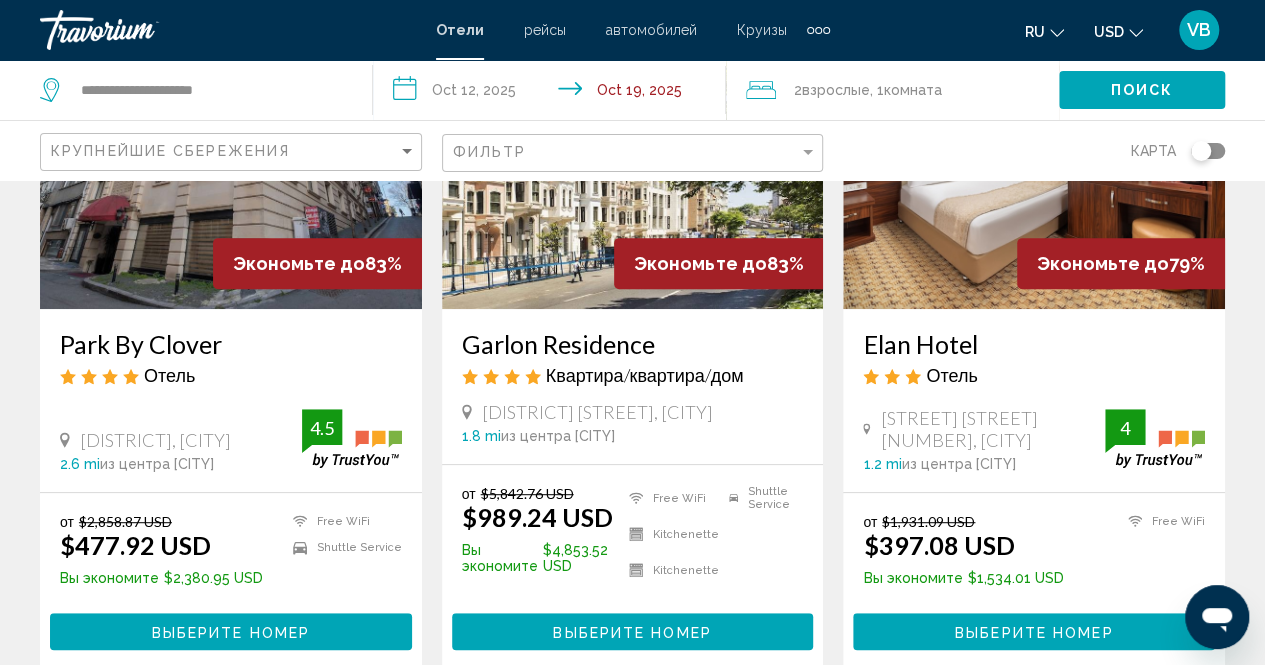 scroll, scrollTop: 0, scrollLeft: 0, axis: both 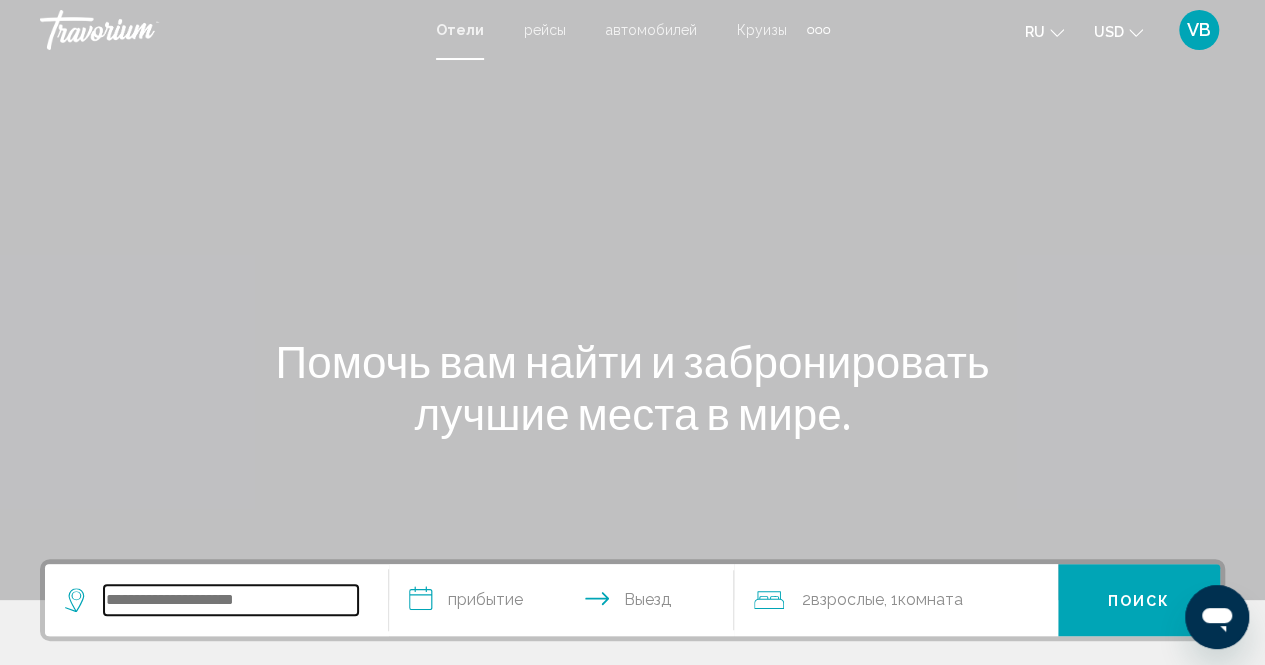 click at bounding box center (231, 600) 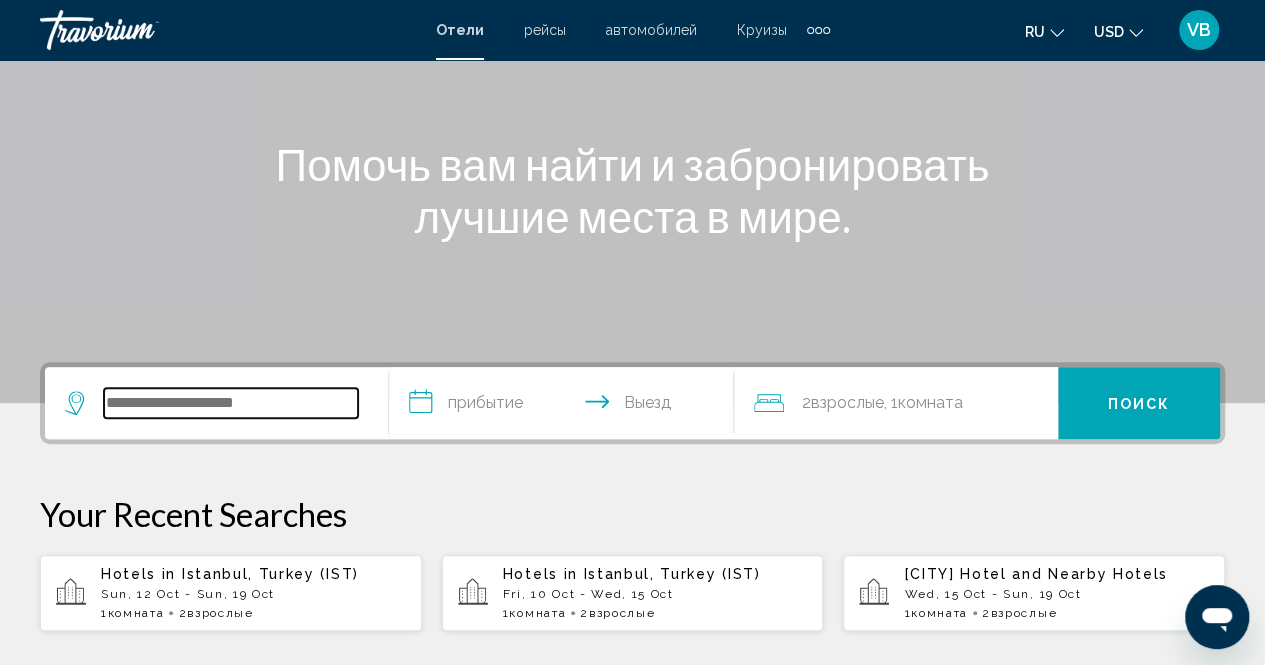 scroll, scrollTop: 494, scrollLeft: 0, axis: vertical 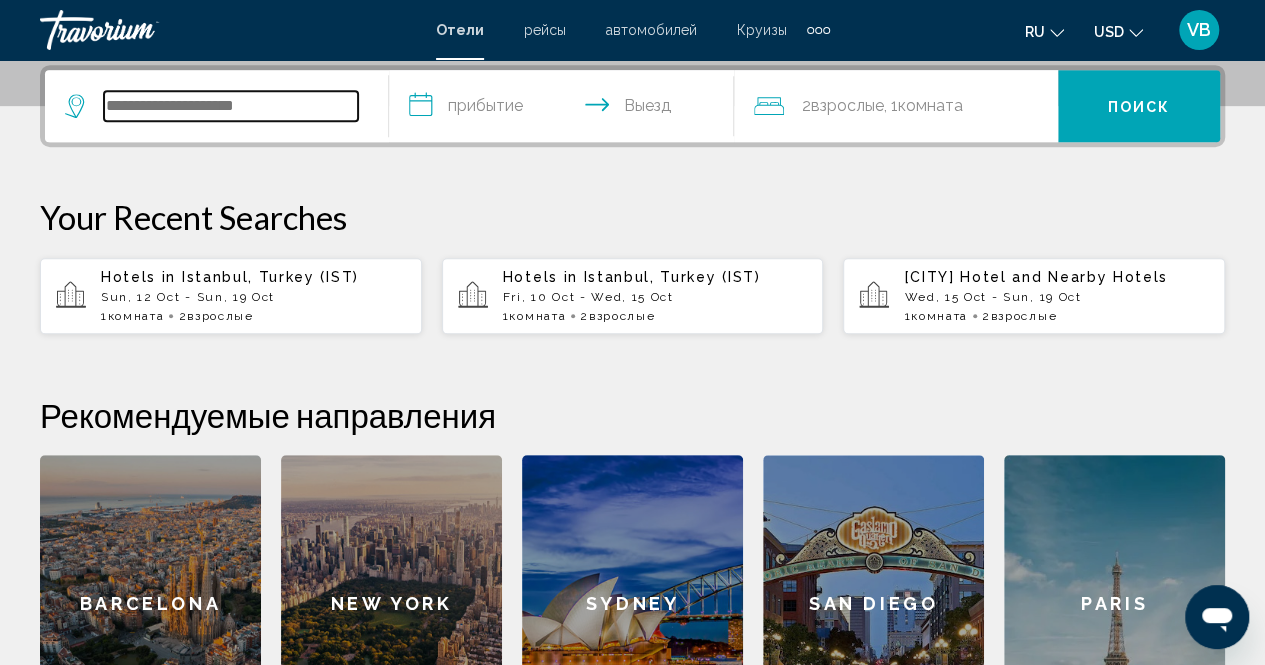 click at bounding box center [231, 106] 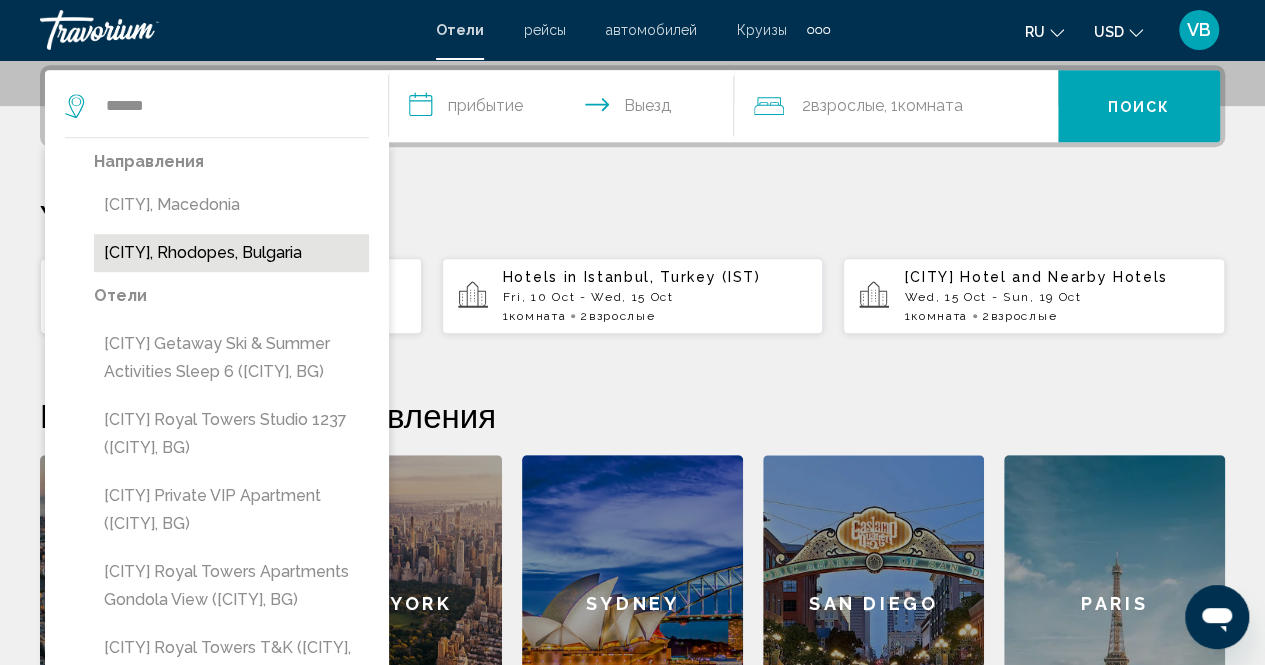 click on "[CITY], [REGION], [COUNTRY]" at bounding box center [231, 253] 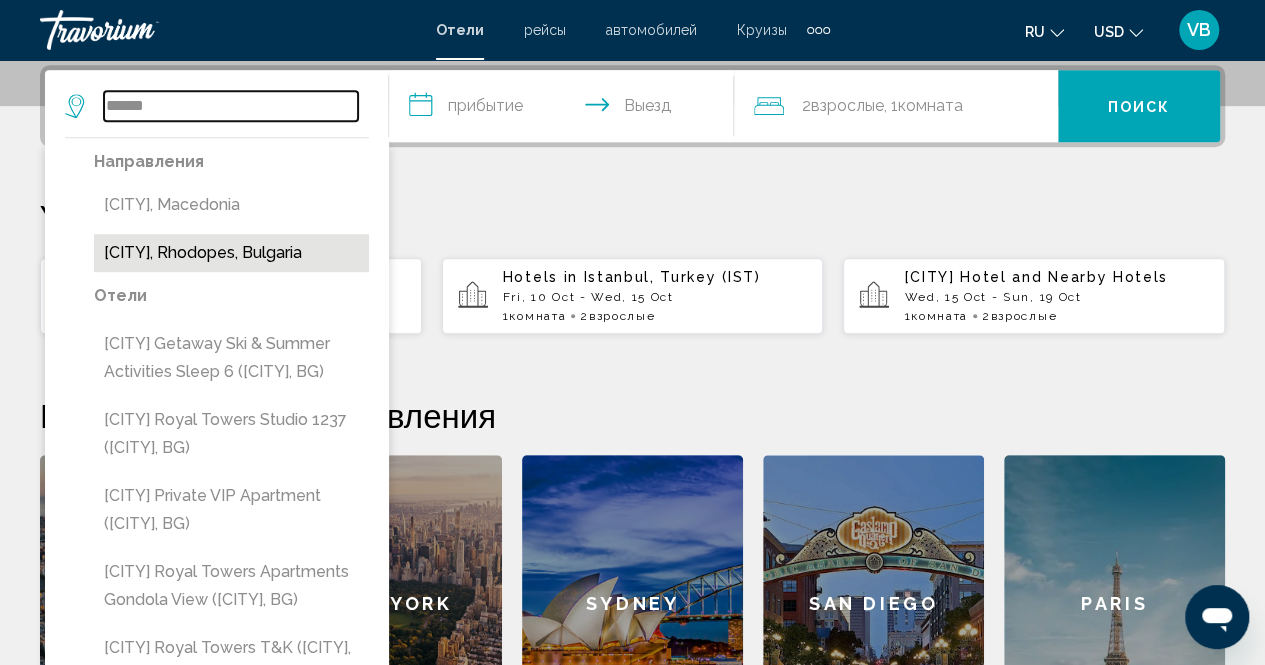 type on "**********" 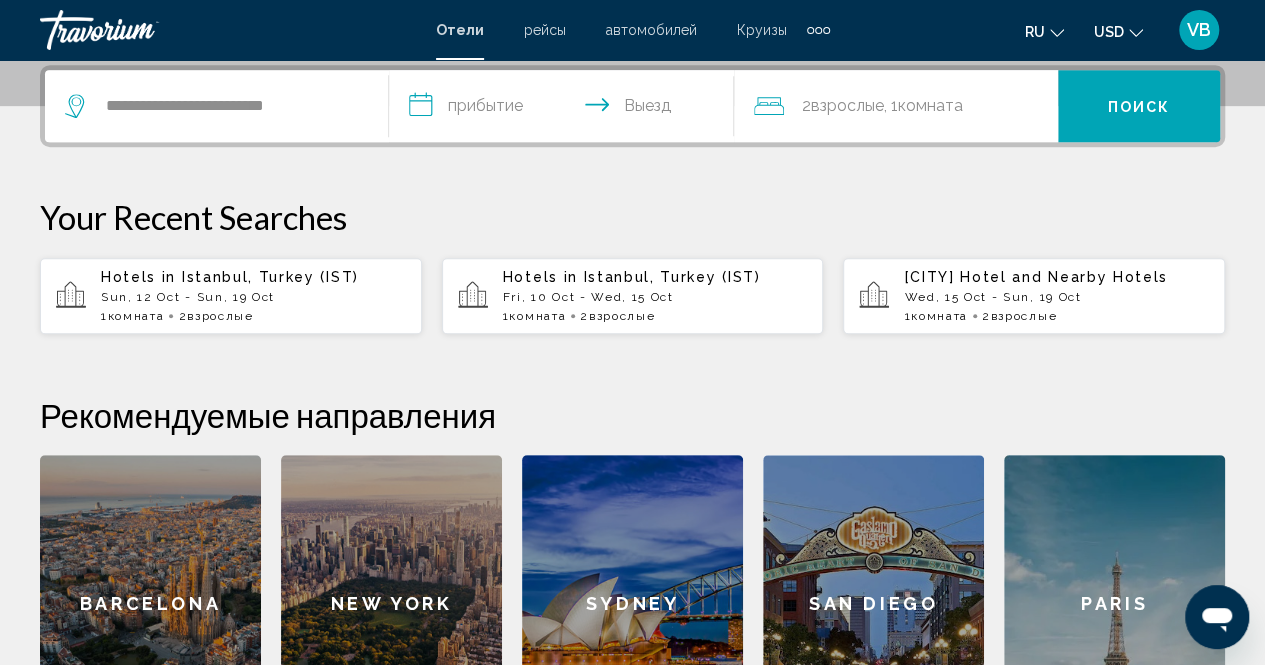 click on "**********" at bounding box center (565, 109) 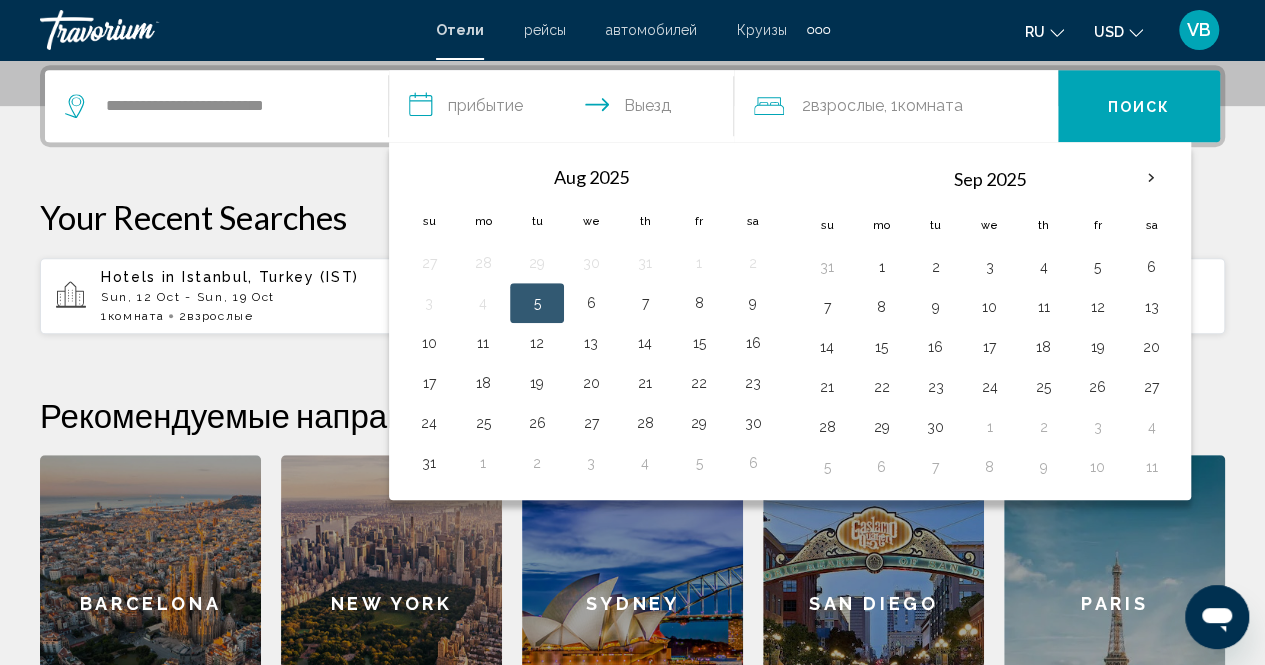 click on "**********" at bounding box center (565, 109) 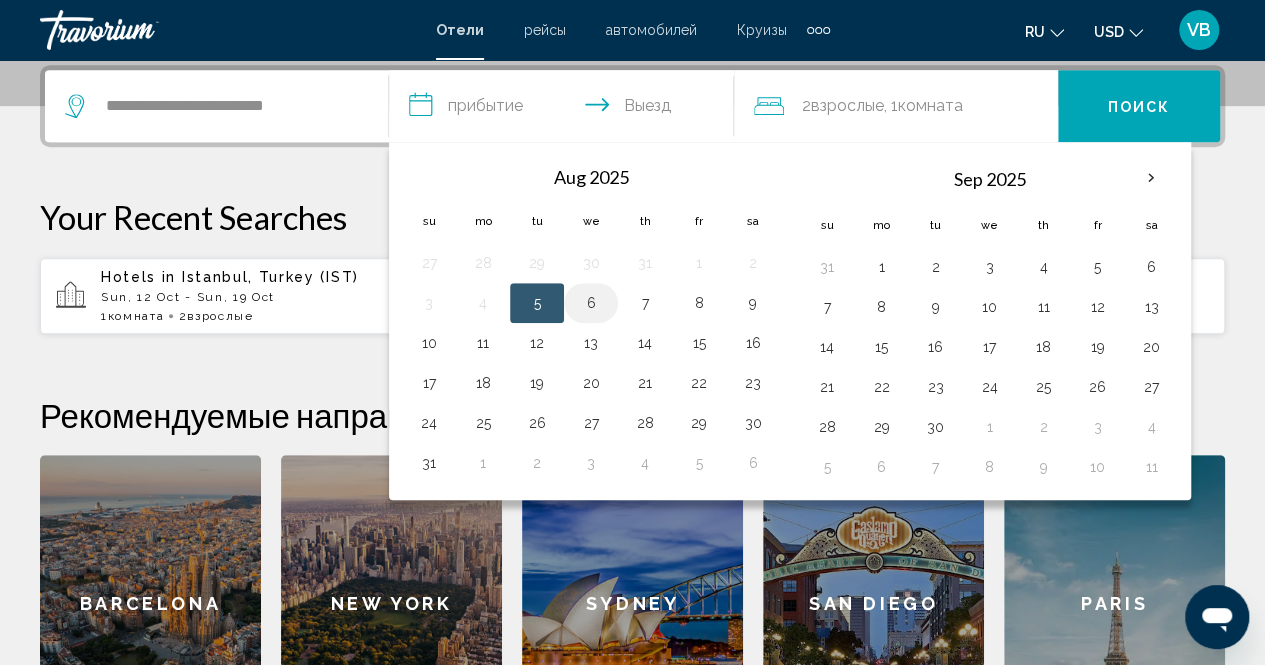click on "6" at bounding box center [591, 303] 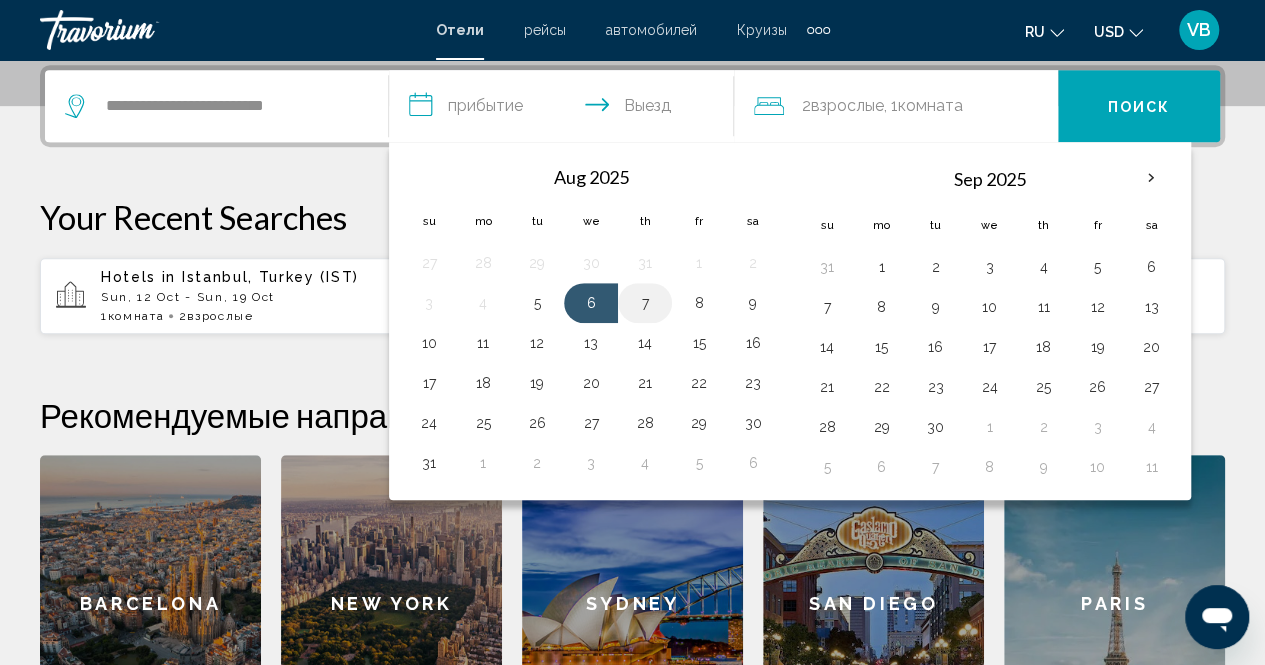 click on "7" at bounding box center [645, 303] 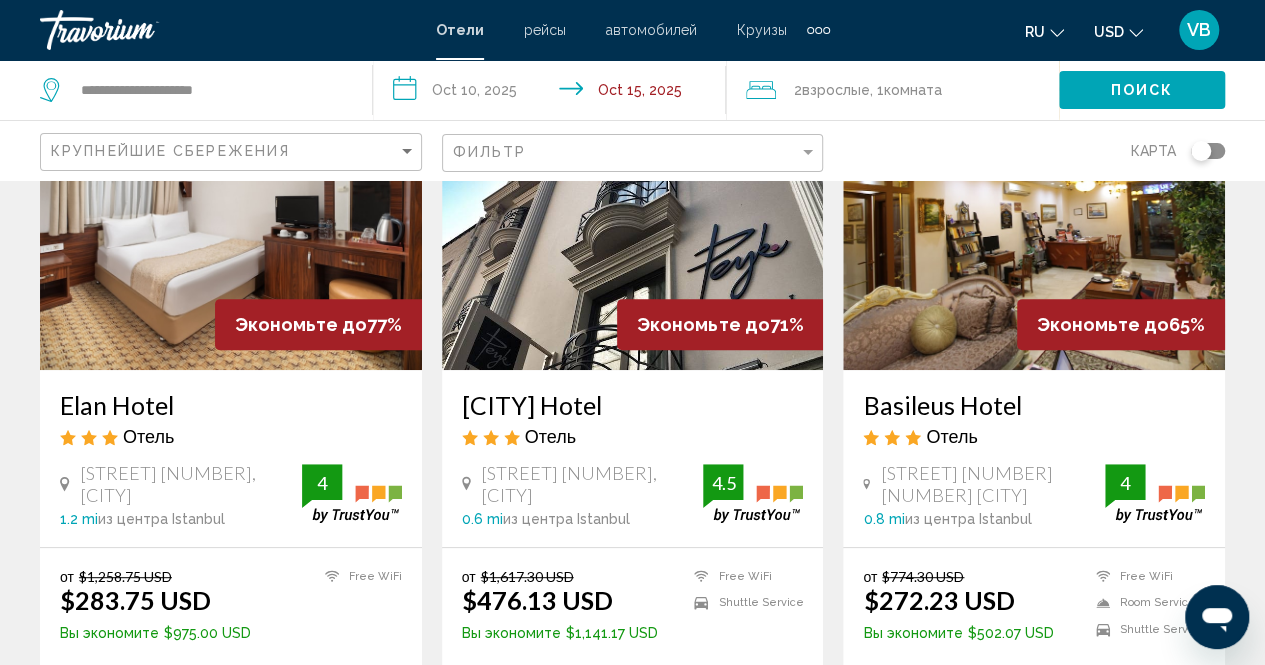 scroll, scrollTop: 0, scrollLeft: 0, axis: both 